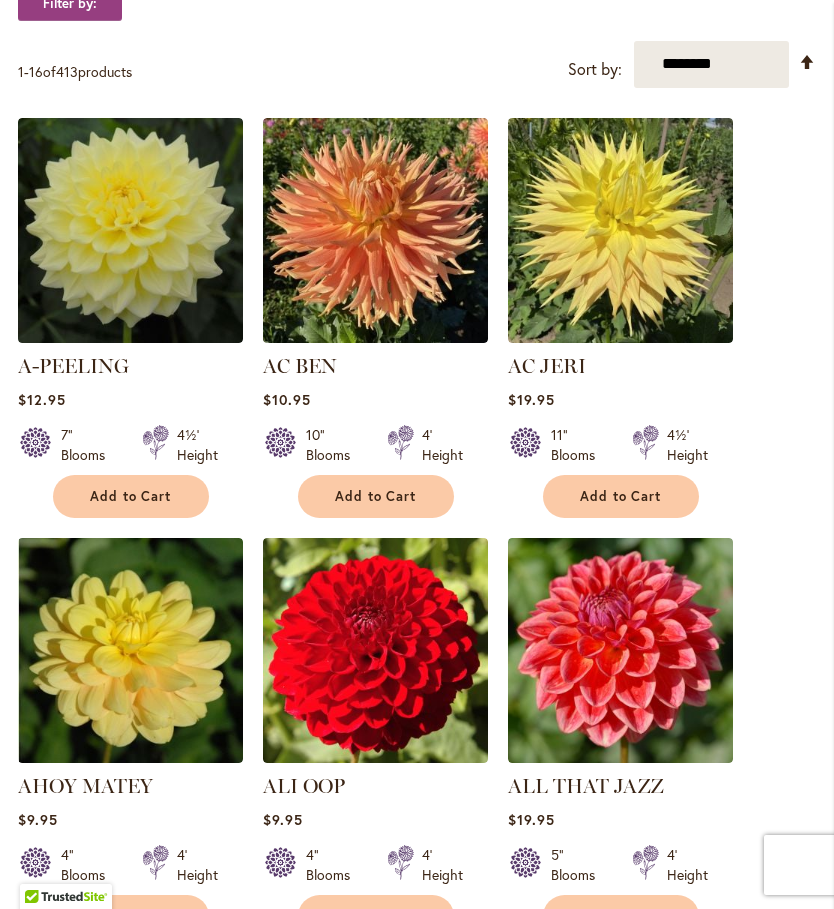 scroll, scrollTop: 0, scrollLeft: 0, axis: both 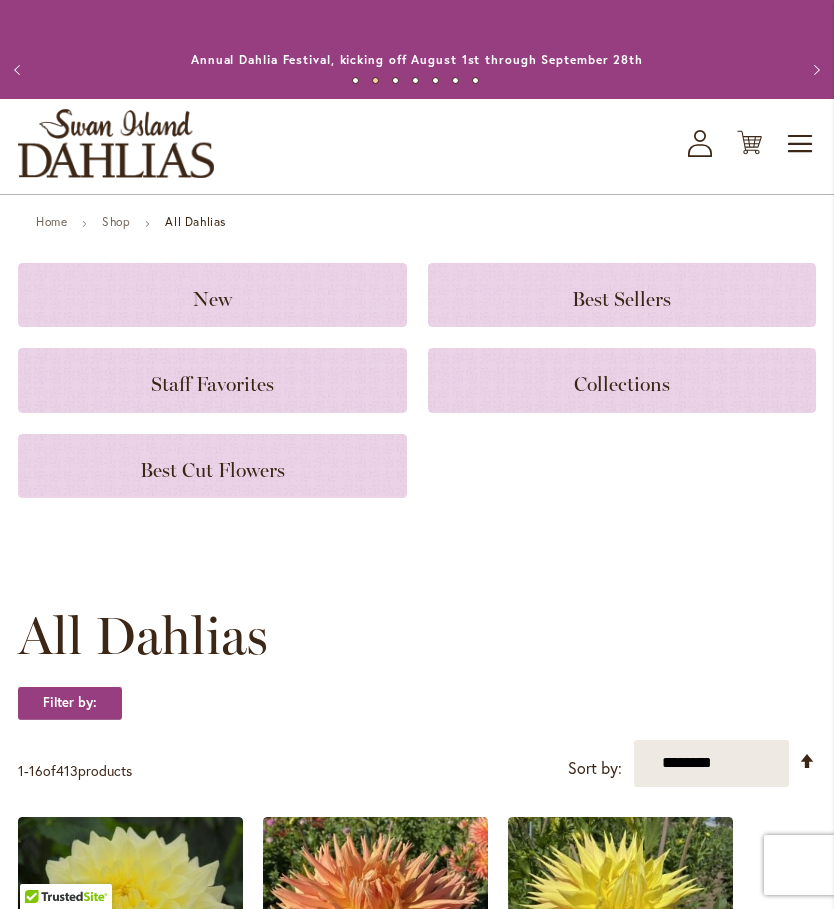 click on "Collections" 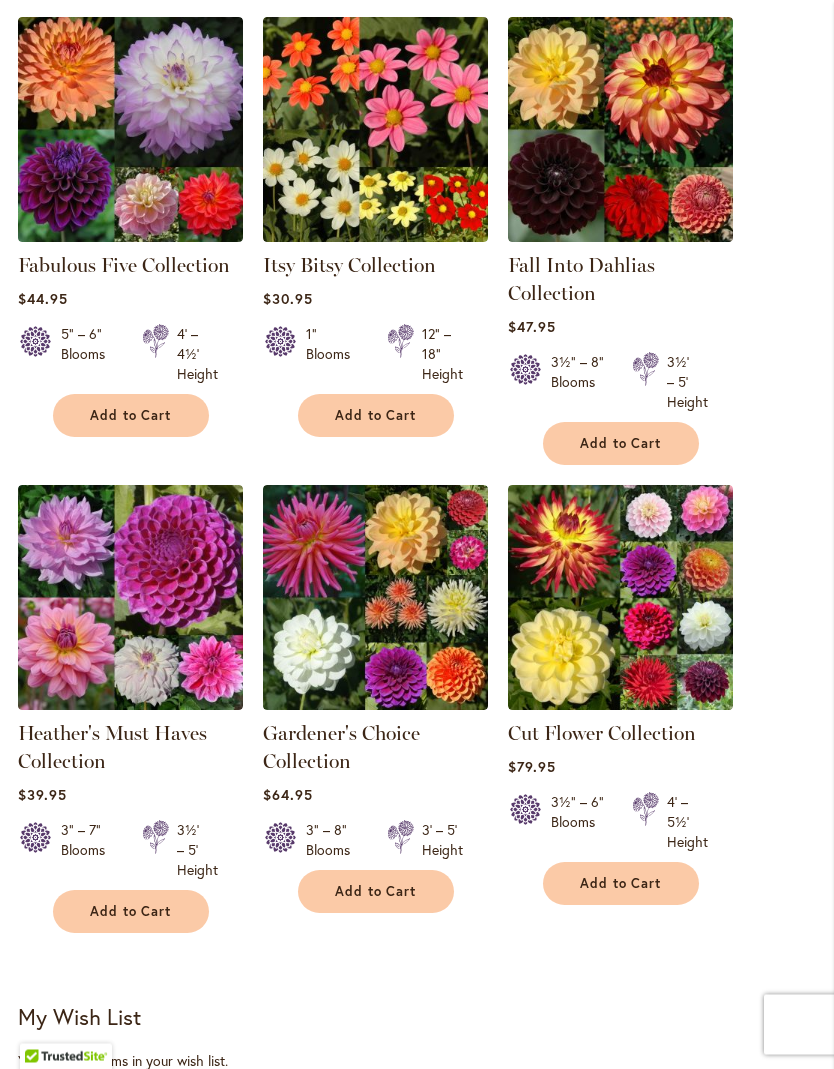 scroll, scrollTop: 517, scrollLeft: 0, axis: vertical 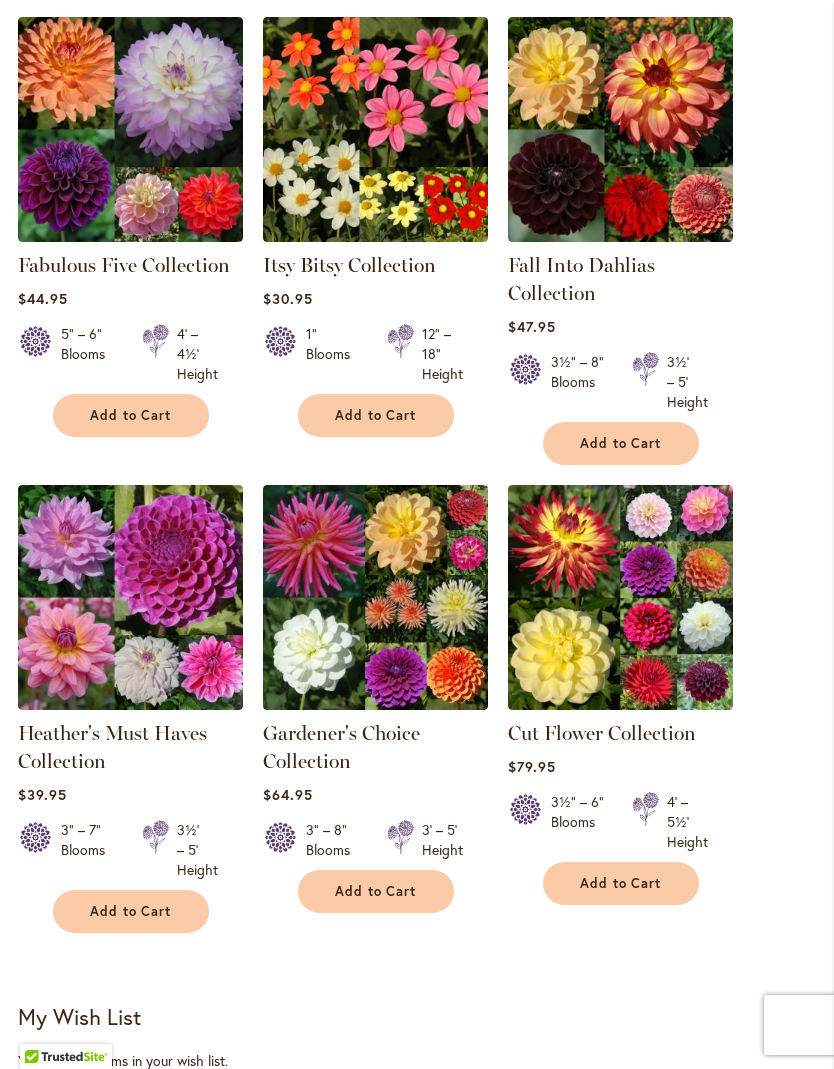 click on "Fall Into Dahlias Collection" at bounding box center [581, 279] 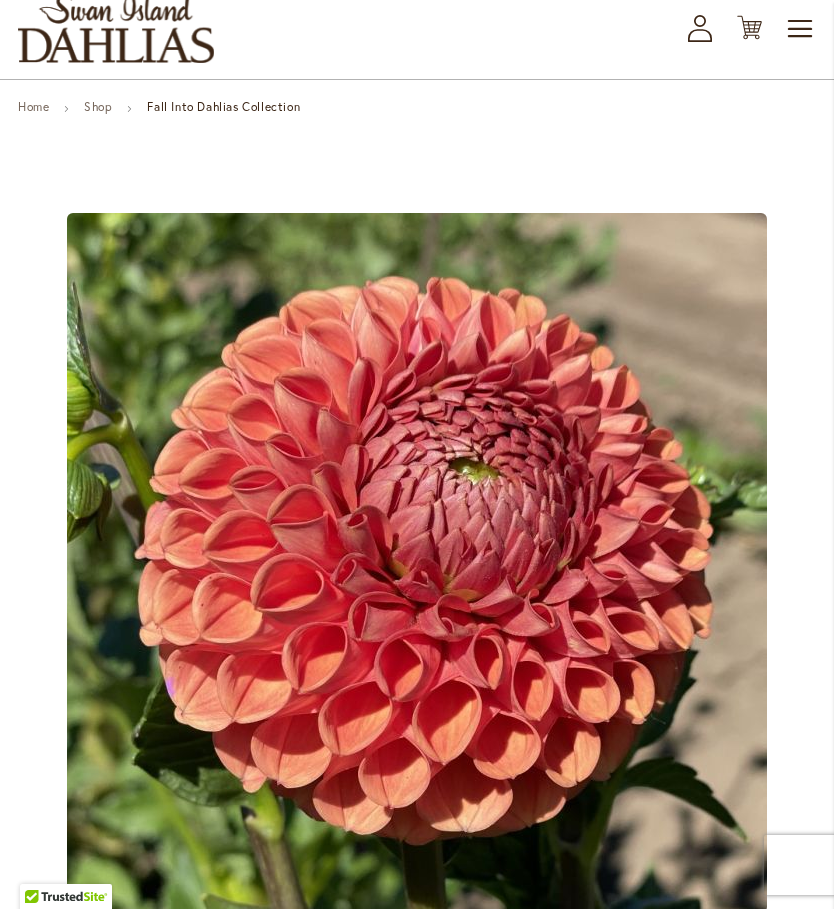 scroll, scrollTop: 114, scrollLeft: 0, axis: vertical 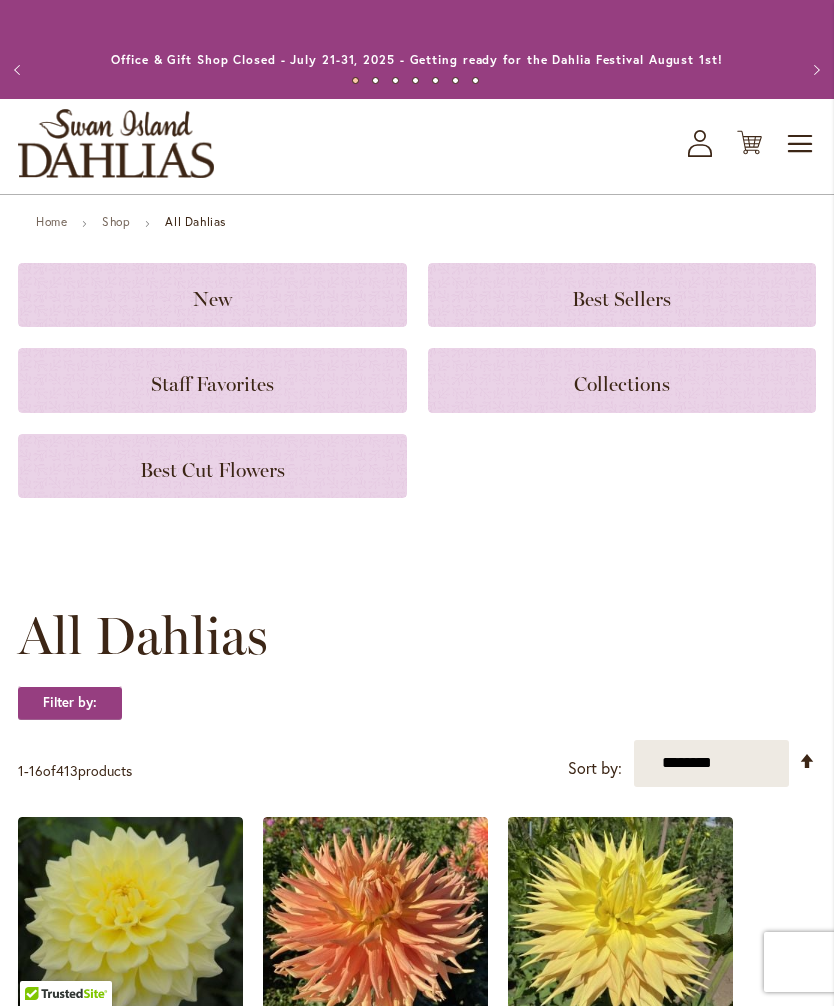 click on "Best Cut Flowers" 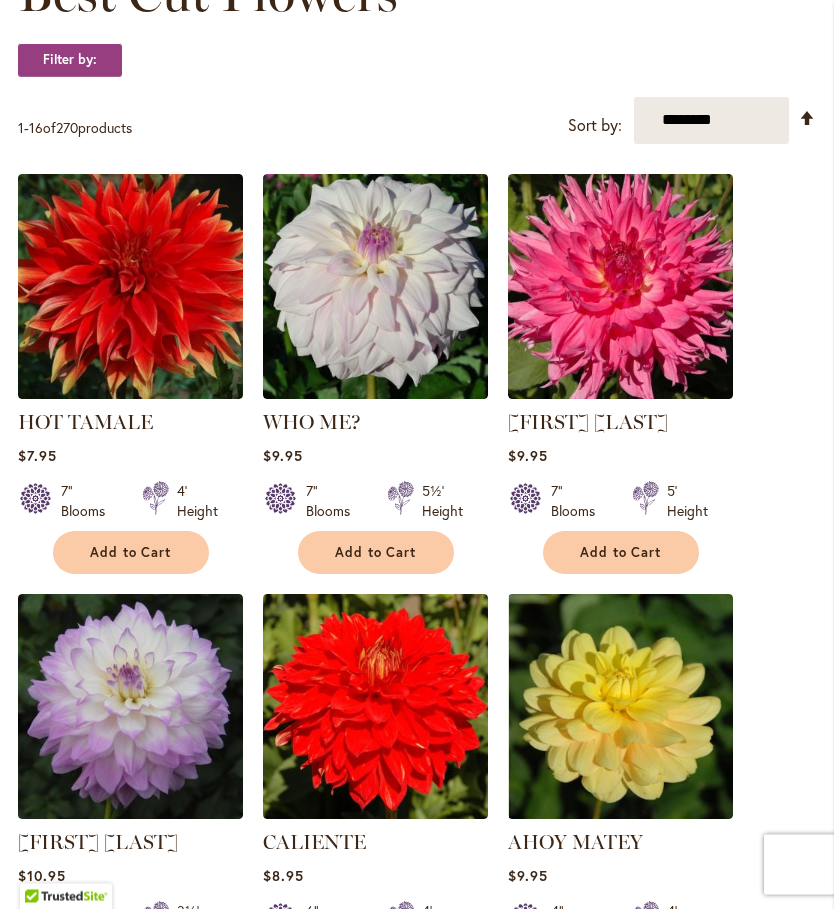 scroll, scrollTop: 360, scrollLeft: 0, axis: vertical 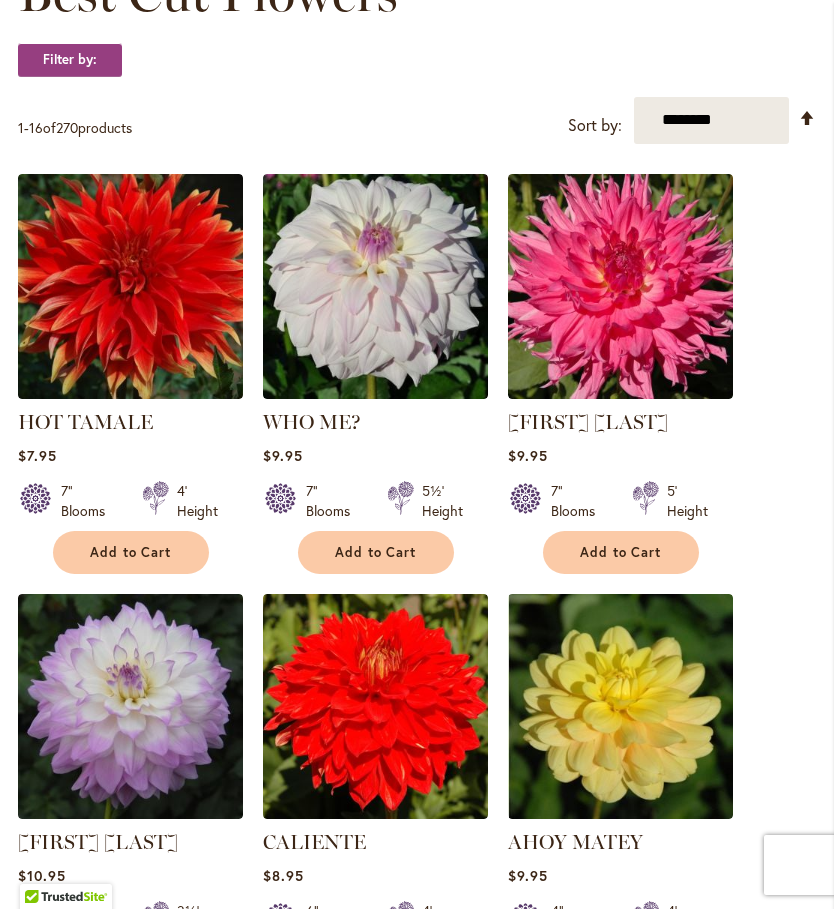 click on "Add to Cart" at bounding box center (621, 552) 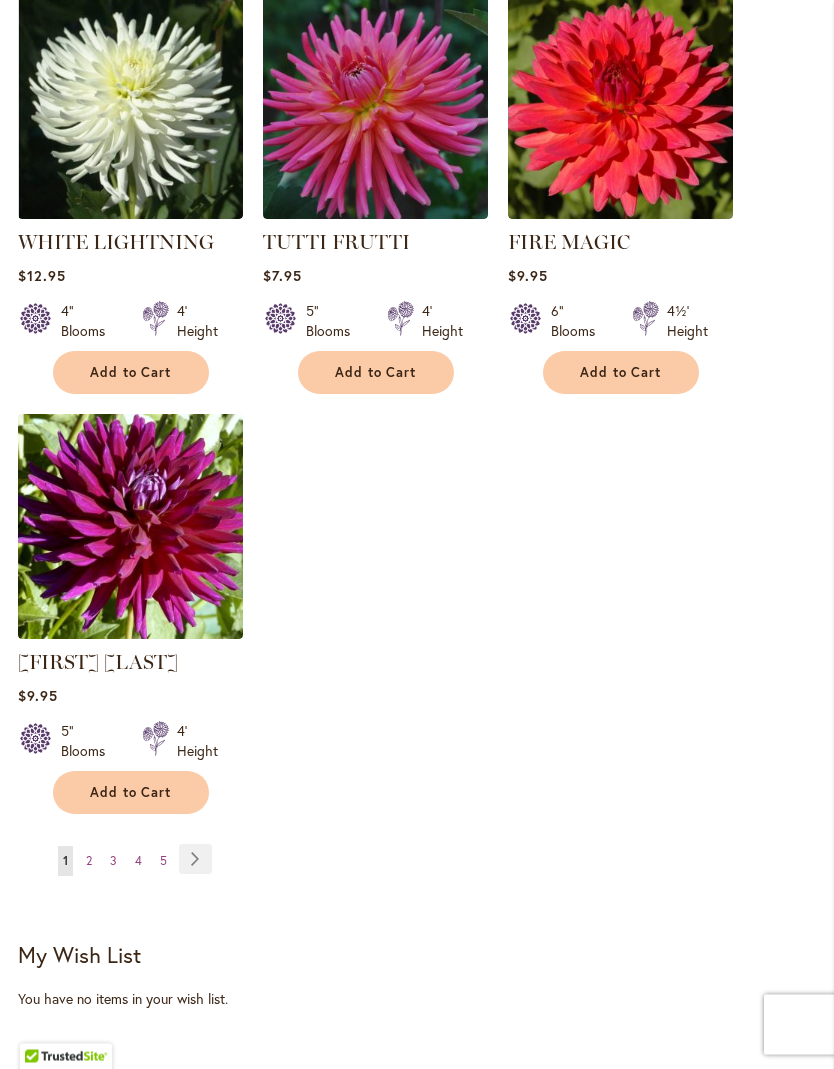 scroll, scrollTop: 2272, scrollLeft: 0, axis: vertical 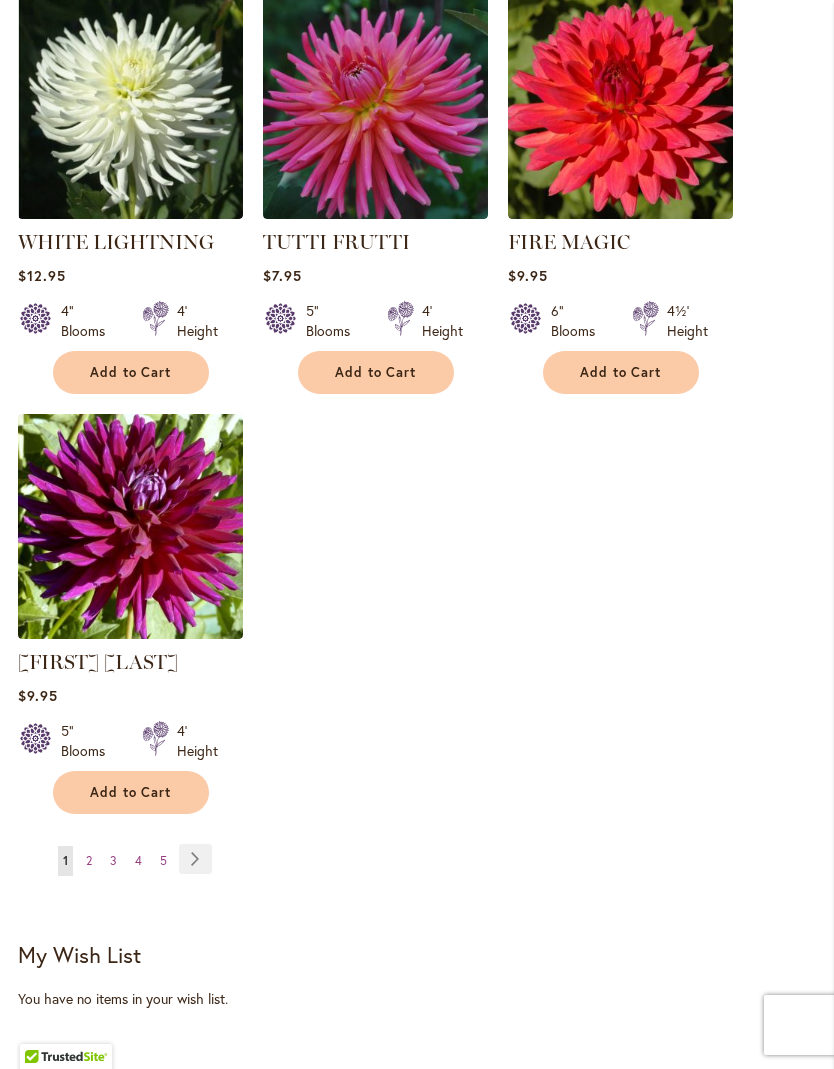 click on "2" at bounding box center (89, 860) 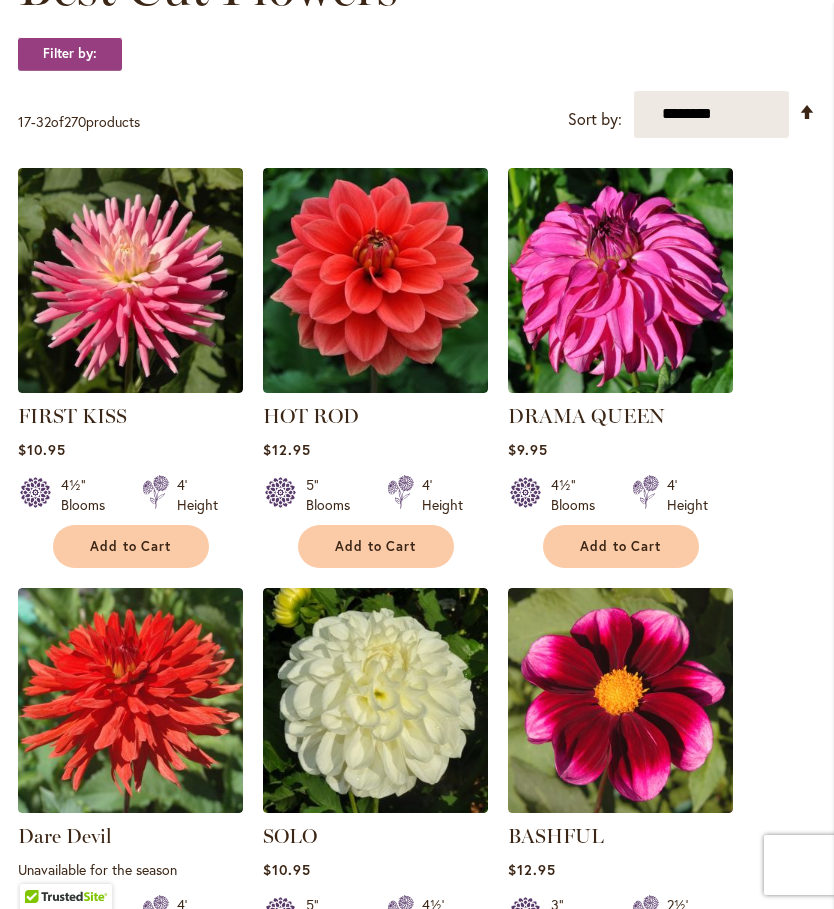 scroll, scrollTop: 364, scrollLeft: 0, axis: vertical 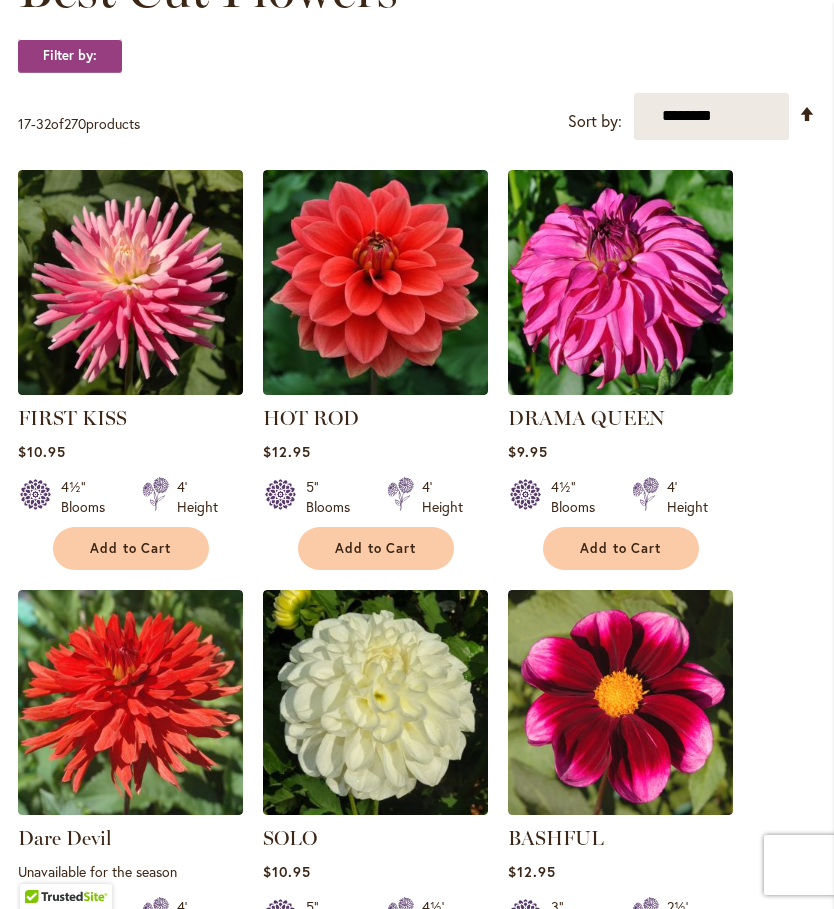 click at bounding box center [375, 282] 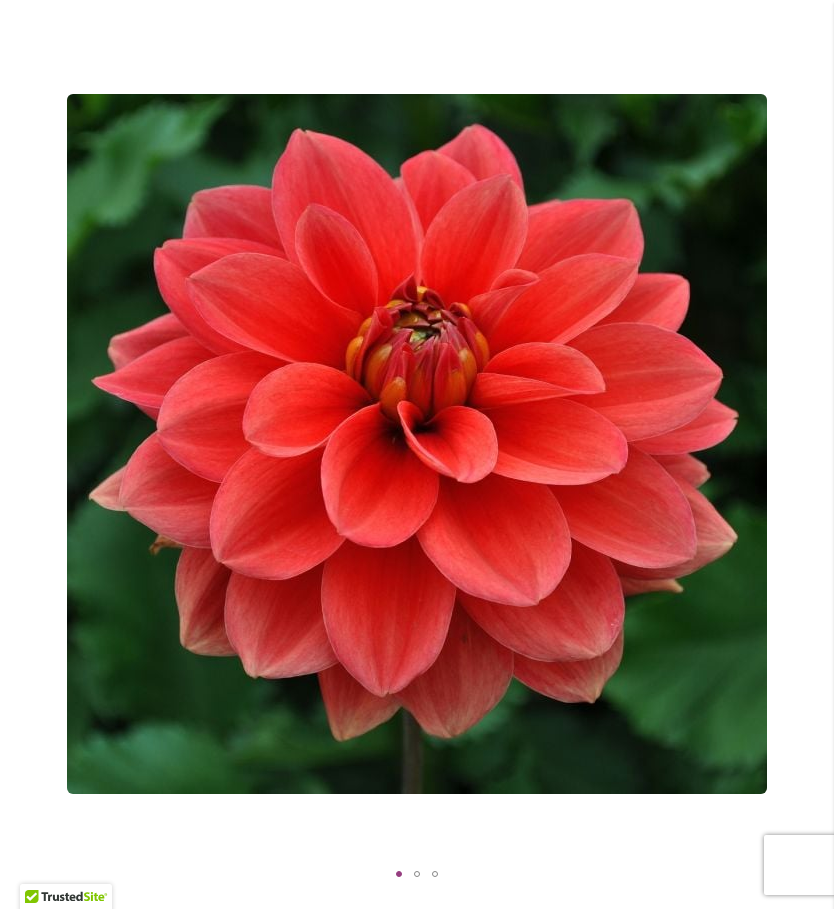 scroll, scrollTop: 0, scrollLeft: 0, axis: both 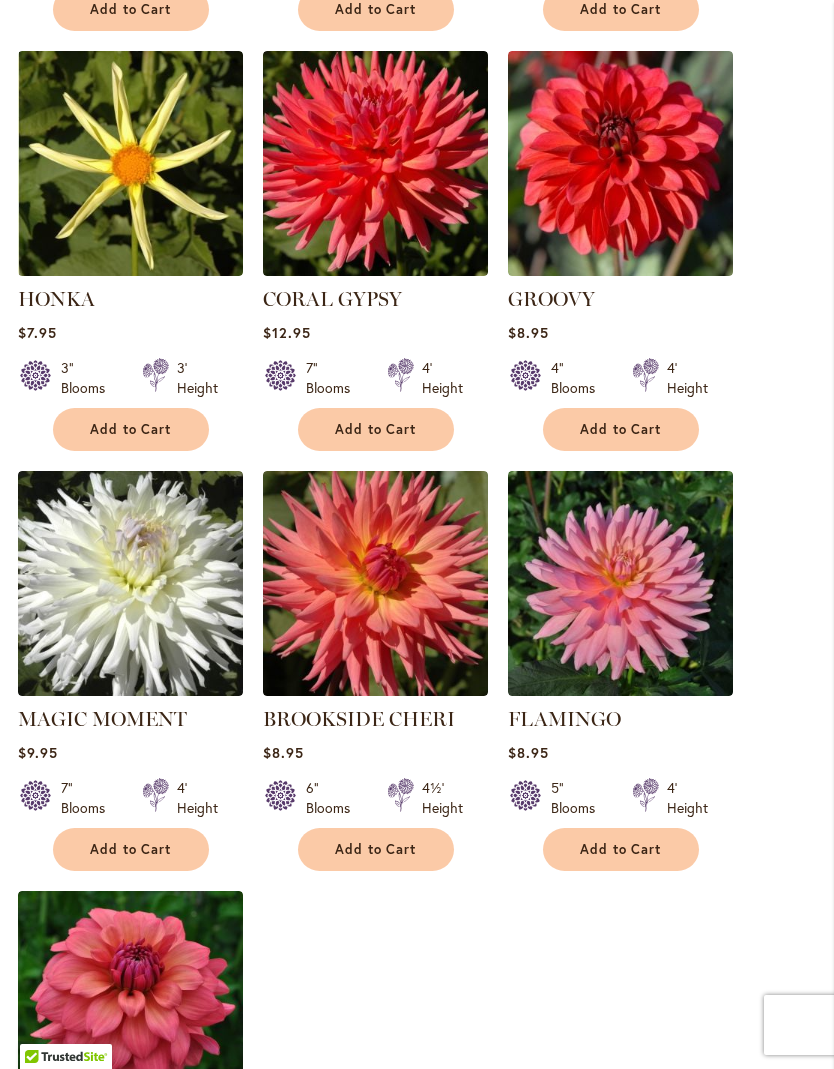 click on "Add to Cart" at bounding box center (621, 429) 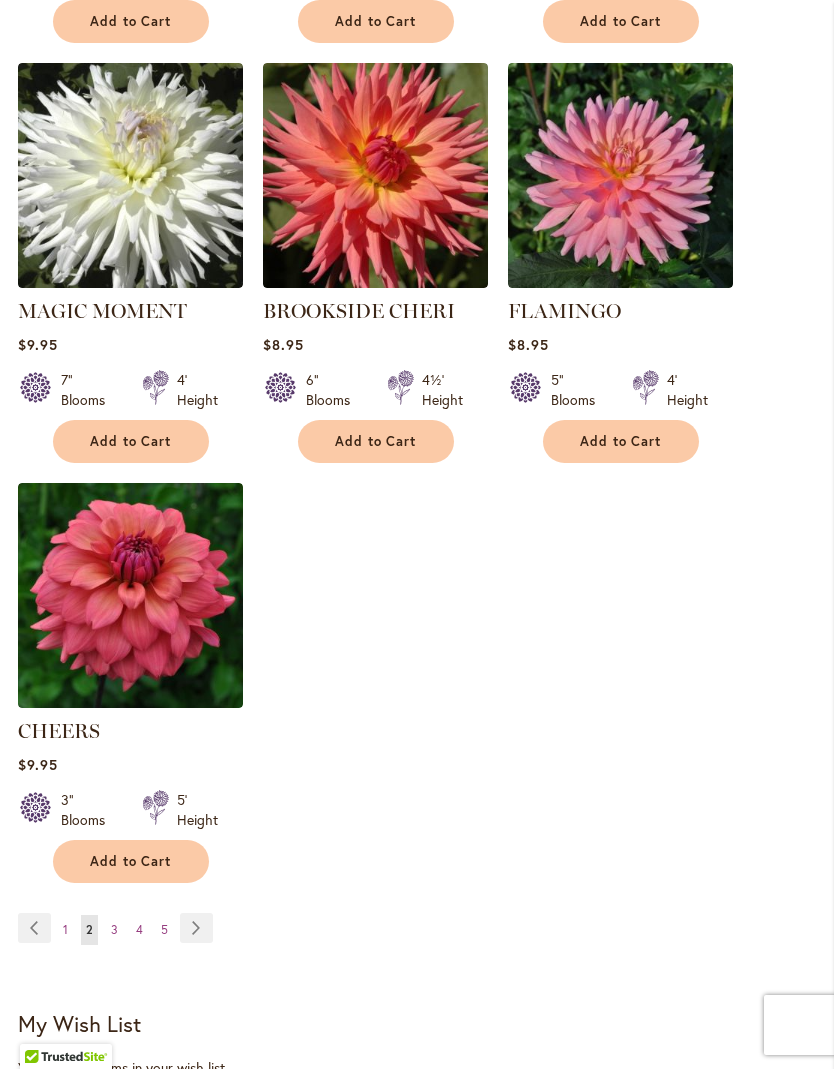 scroll, scrollTop: 2207, scrollLeft: 0, axis: vertical 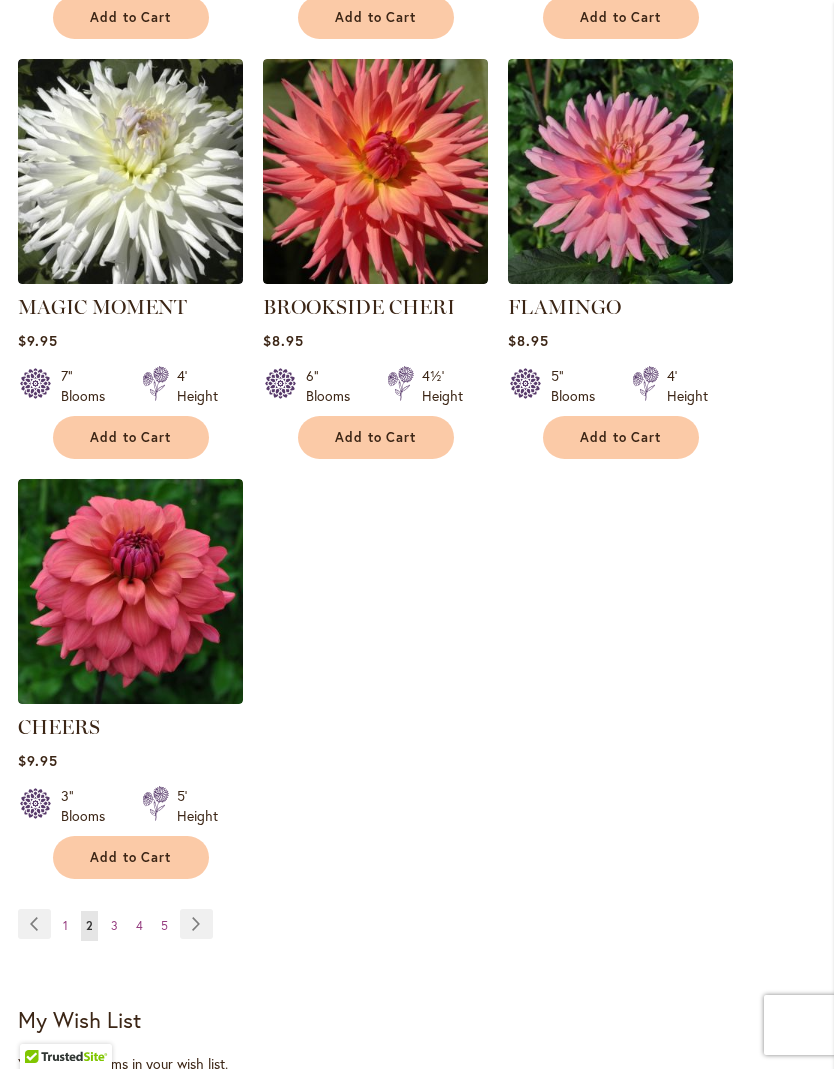 click on "3" at bounding box center (114, 925) 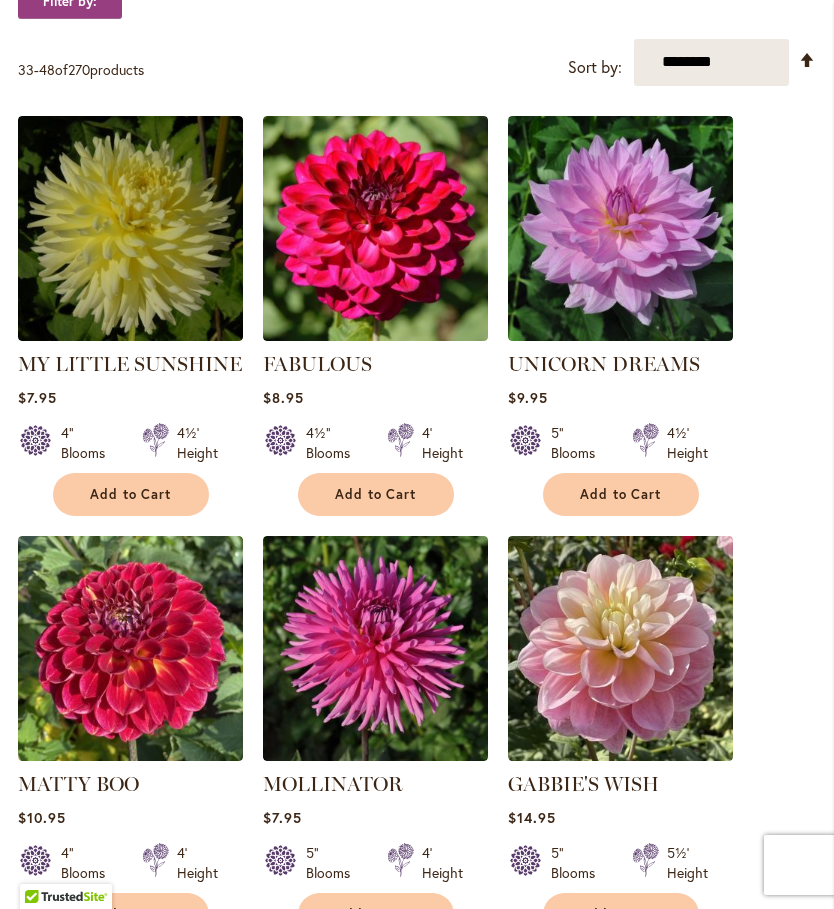 scroll, scrollTop: 0, scrollLeft: 0, axis: both 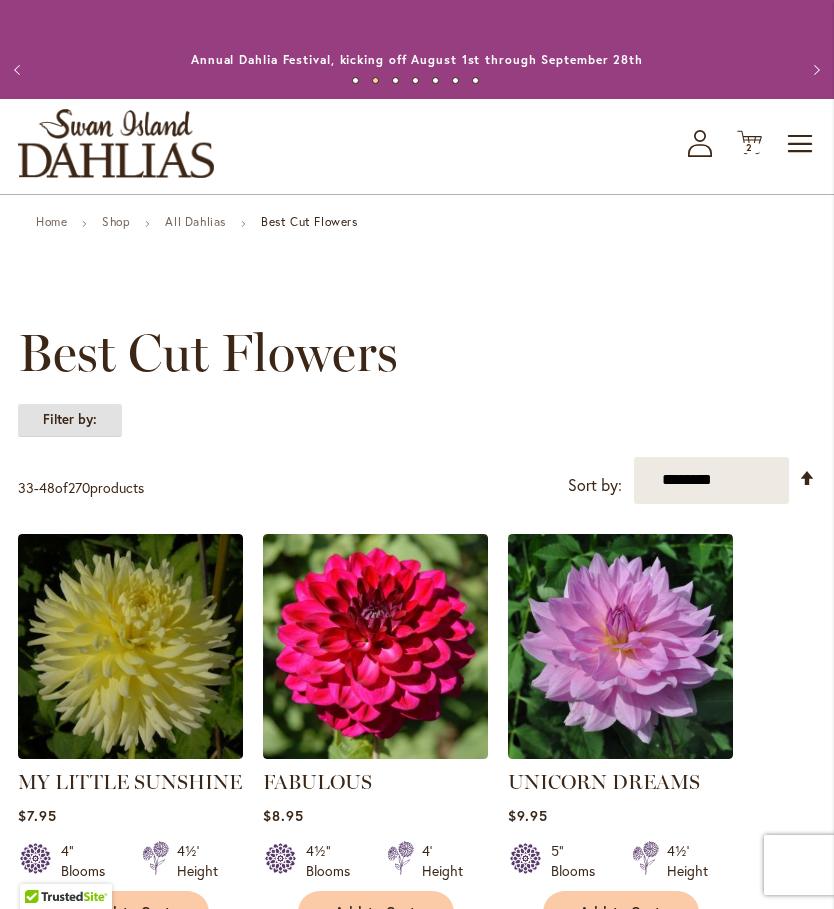 click on "Filter by:" at bounding box center [70, 420] 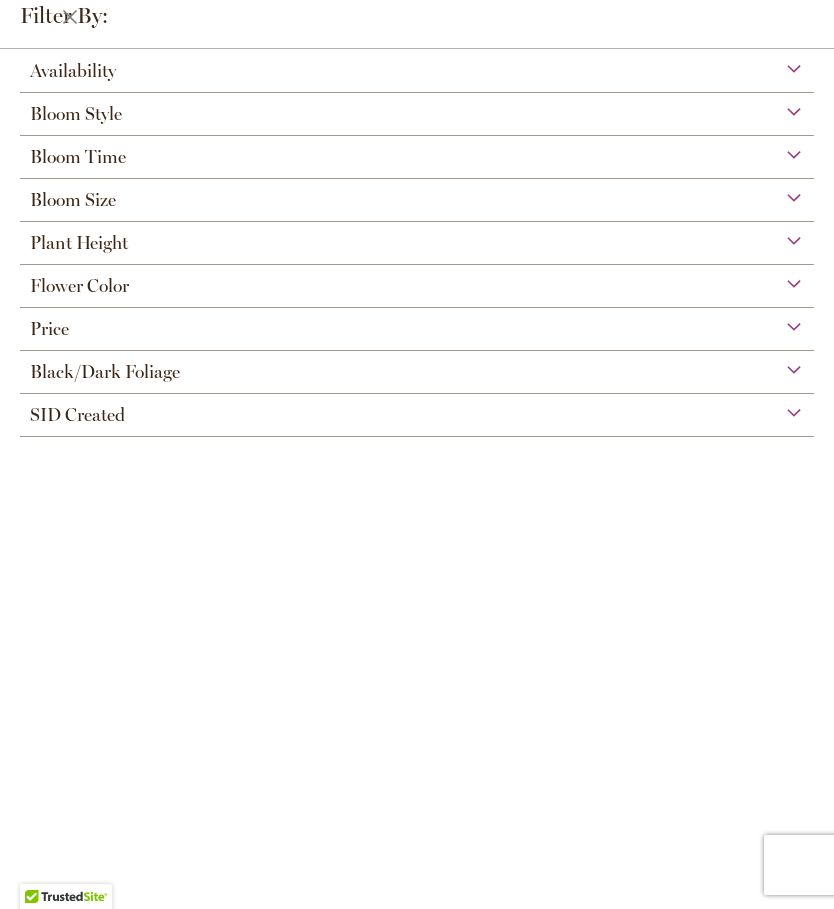 click on "Plant Height" at bounding box center (417, 238) 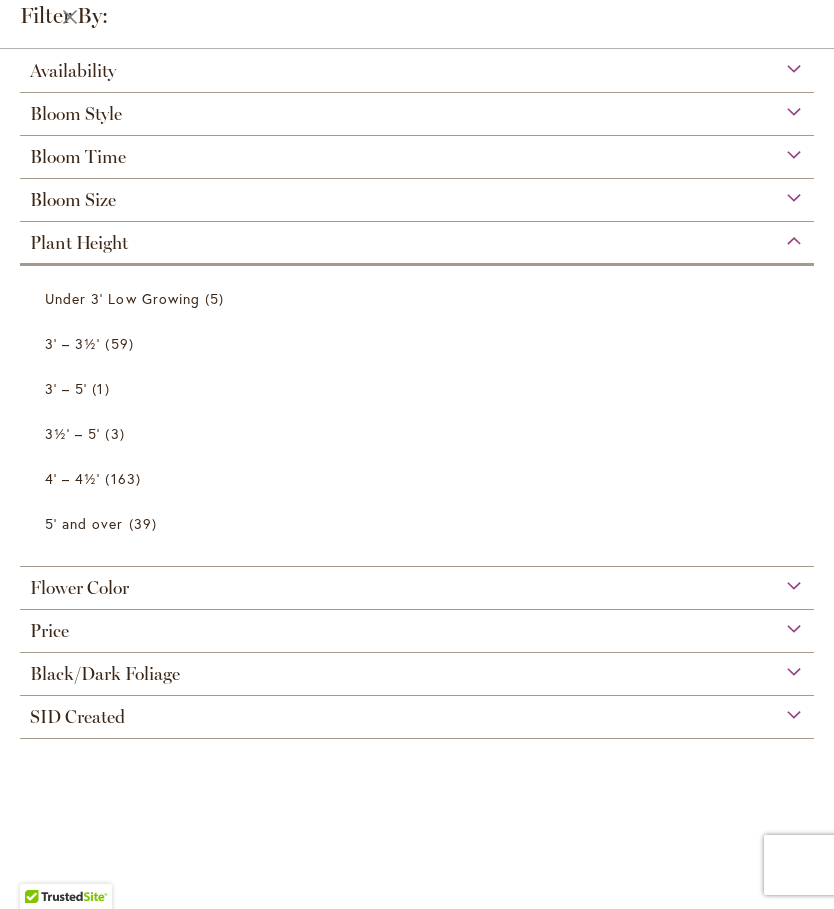 click on "59
items" at bounding box center (121, 343) 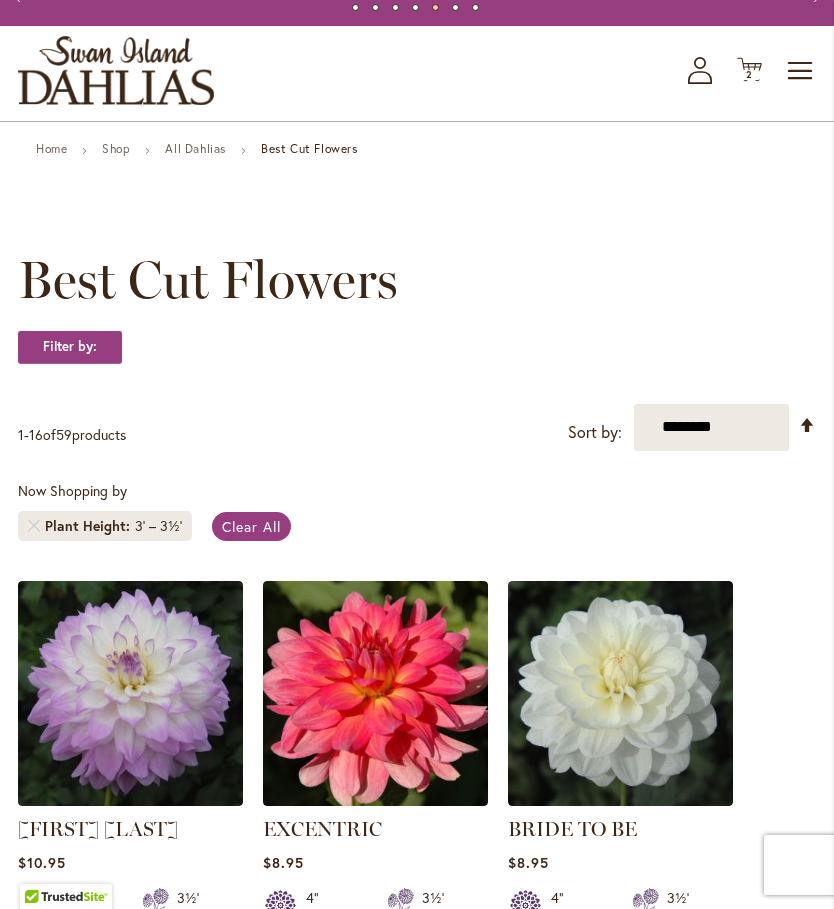 scroll, scrollTop: 0, scrollLeft: 0, axis: both 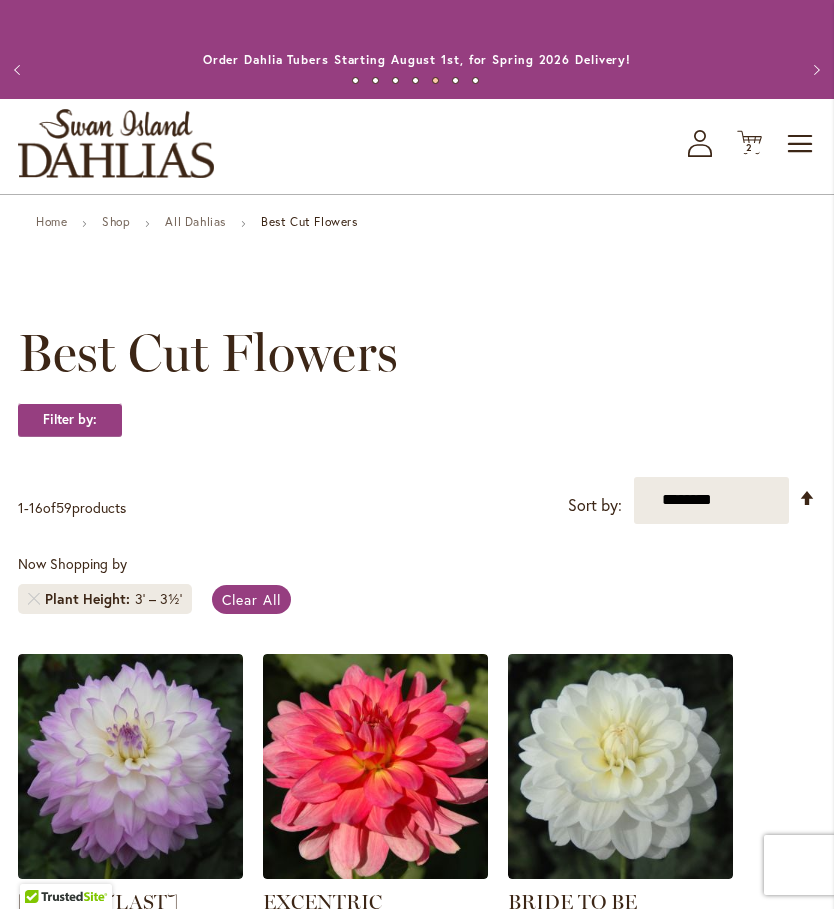 click 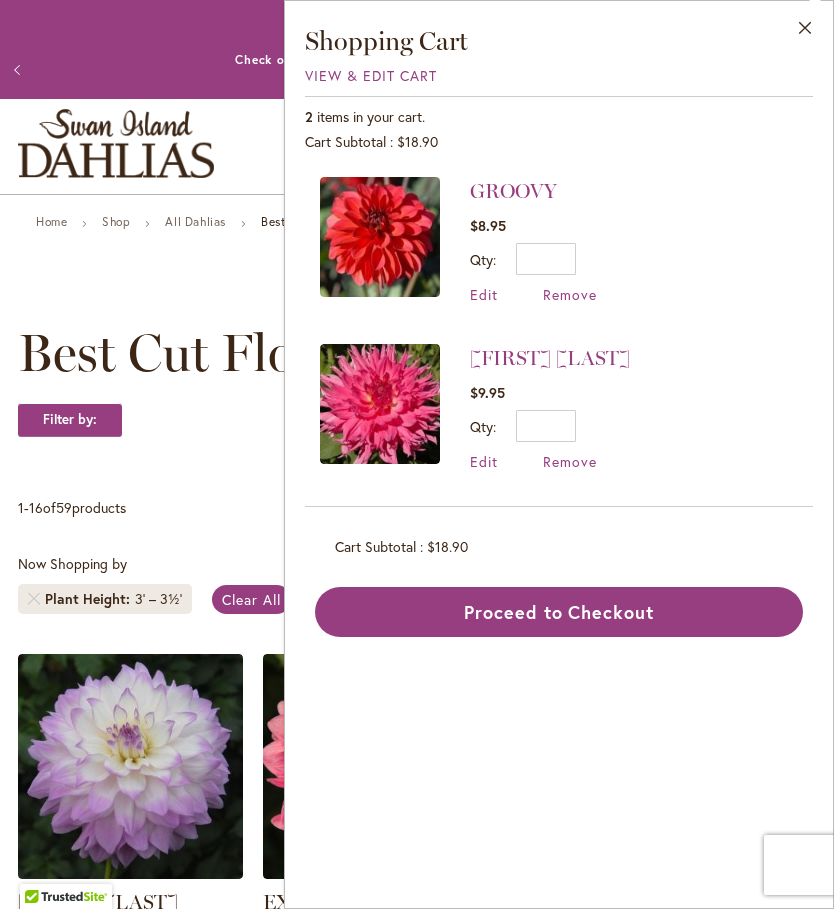 click on "Remove" at bounding box center (570, 294) 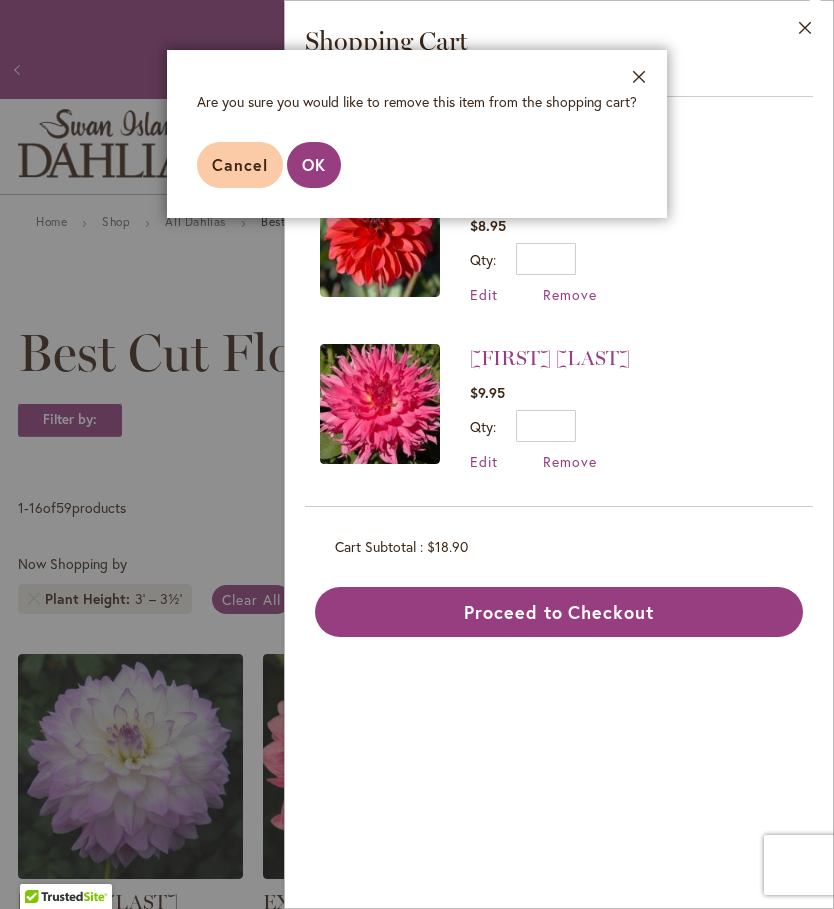 click on "OK" at bounding box center [314, 164] 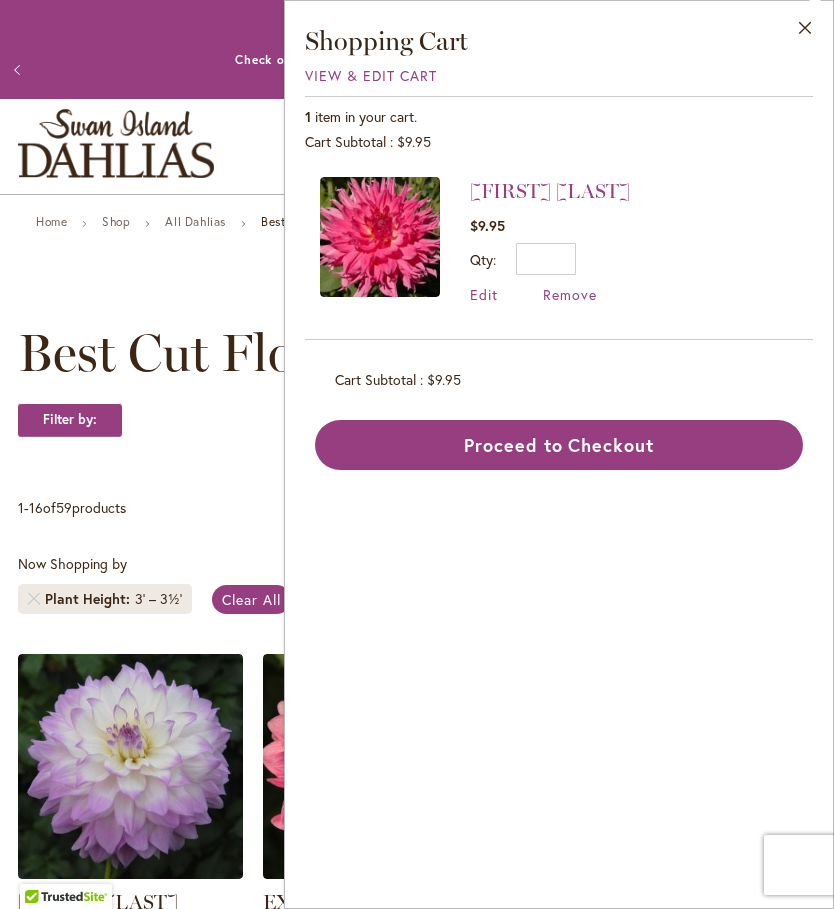 click on "Remove" at bounding box center [570, 294] 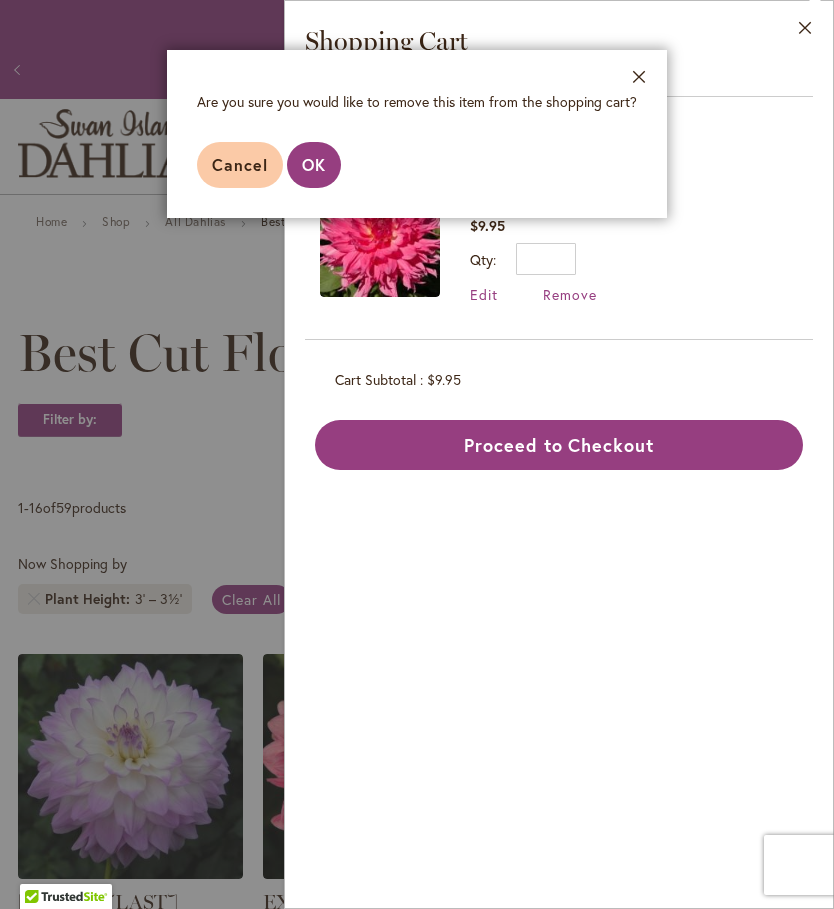 click on "OK" at bounding box center (314, 164) 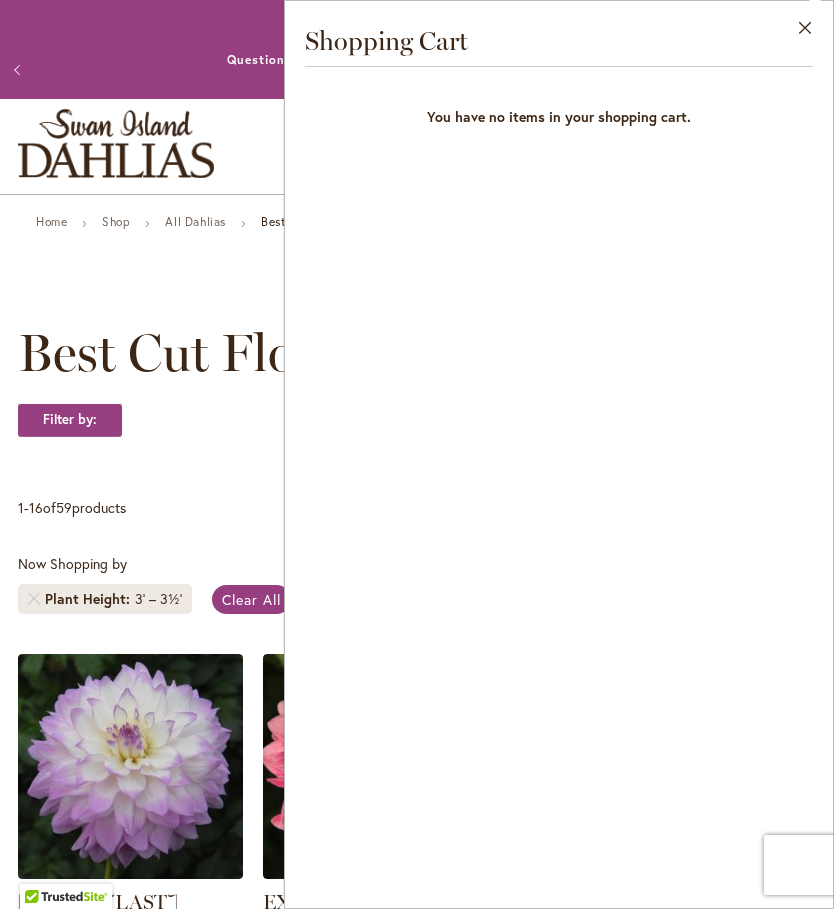 click on "**********" at bounding box center (417, 500) 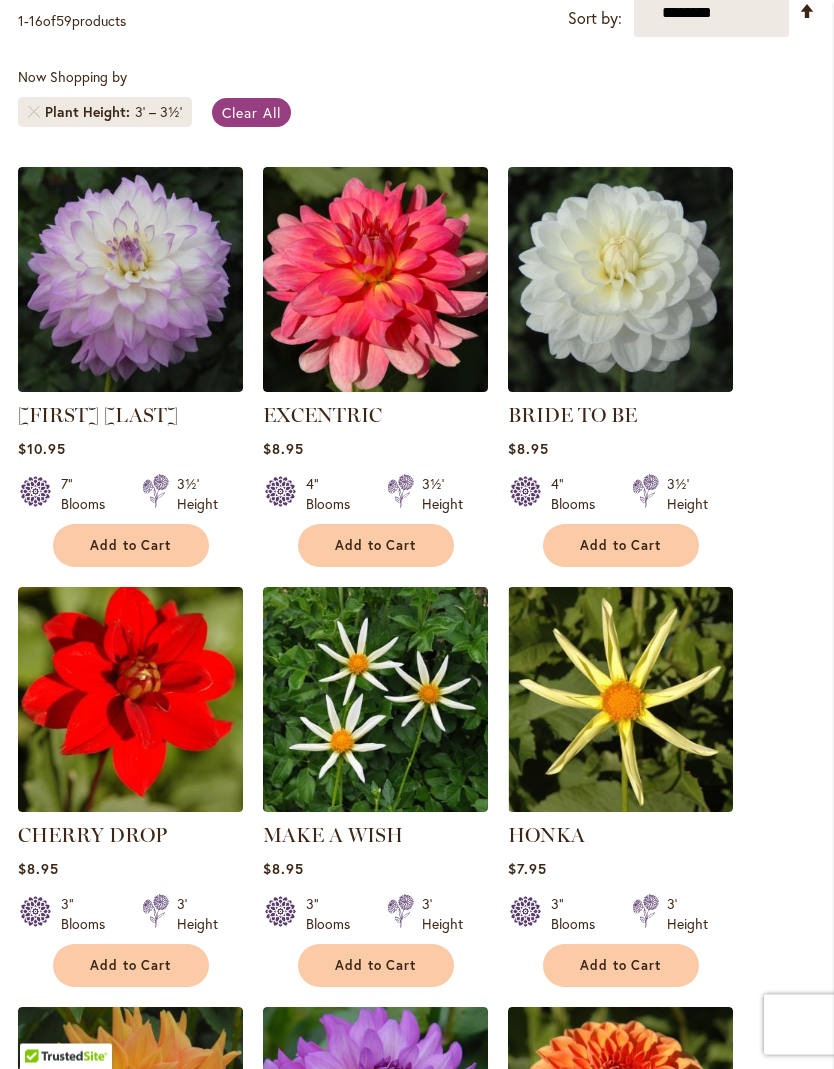 scroll, scrollTop: 487, scrollLeft: 0, axis: vertical 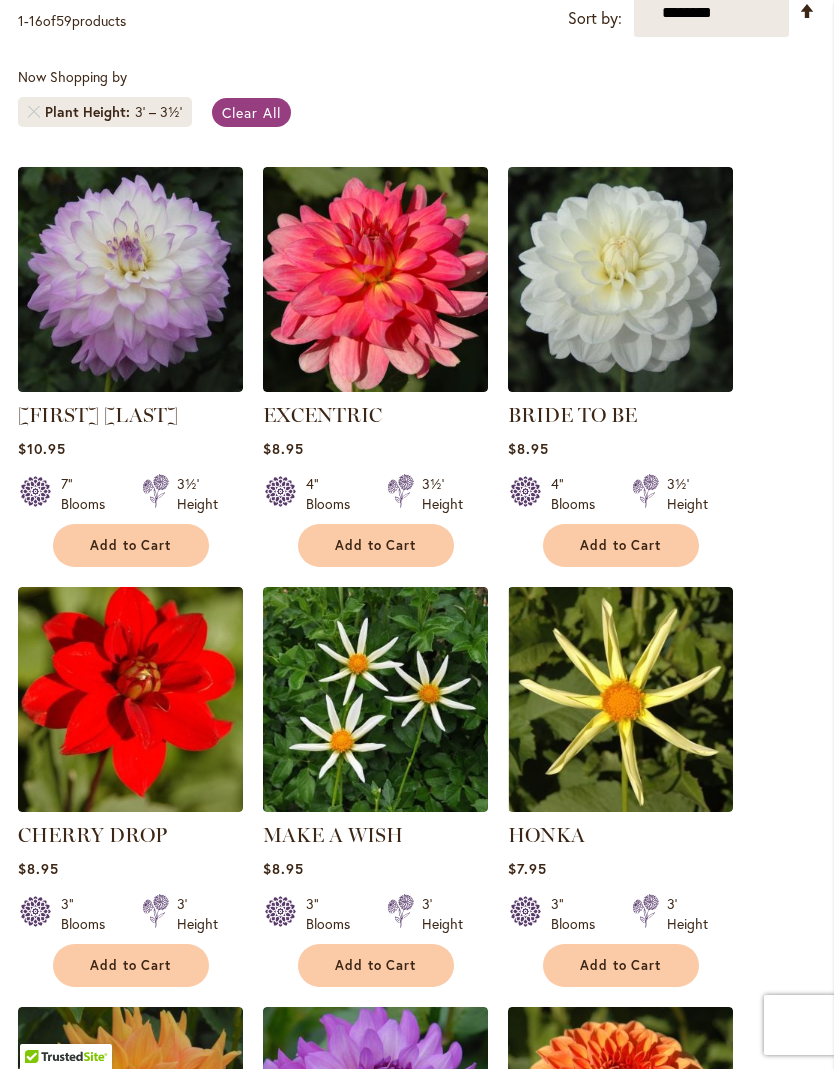 click on "Add to Cart" at bounding box center [376, 545] 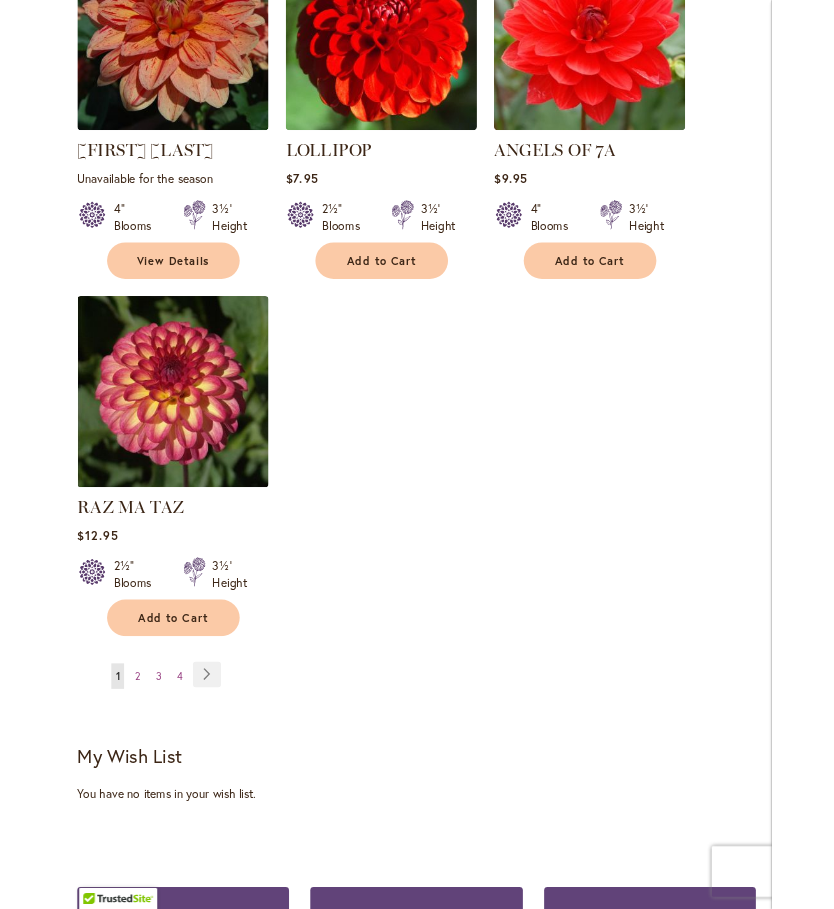 scroll, scrollTop: 2454, scrollLeft: 0, axis: vertical 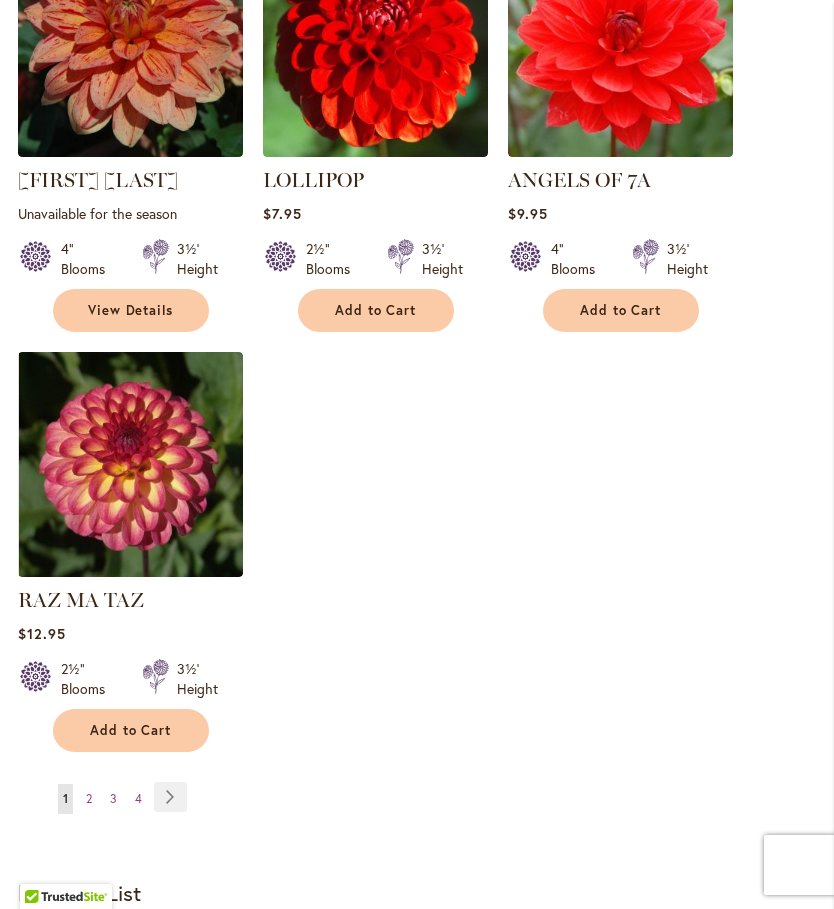click on "Page
2" at bounding box center (89, 799) 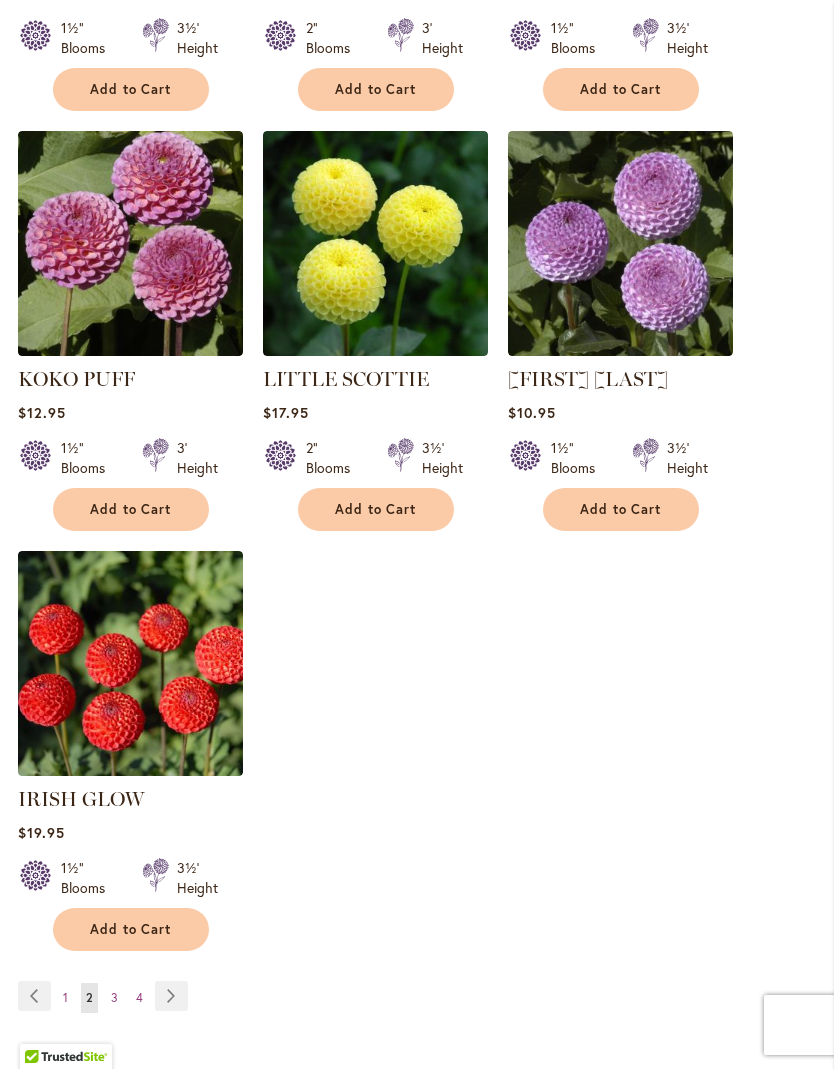 scroll, scrollTop: 2202, scrollLeft: 0, axis: vertical 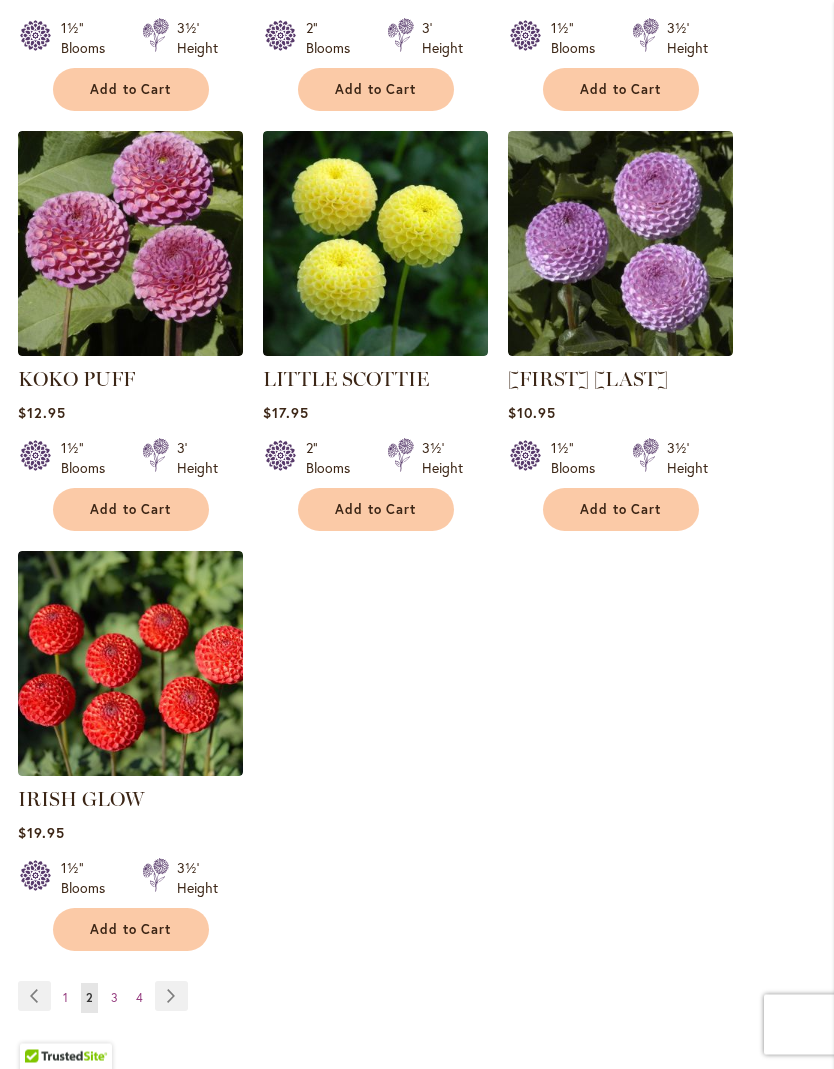 click on "3" at bounding box center (114, 998) 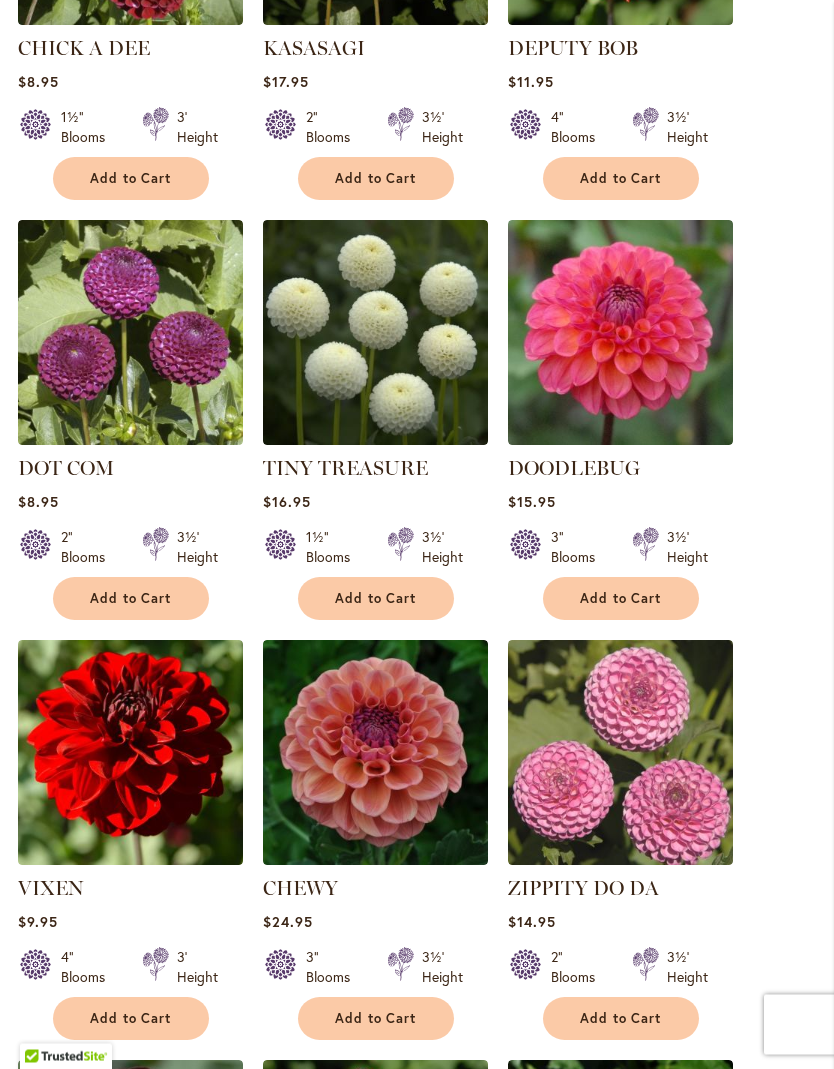 scroll, scrollTop: 854, scrollLeft: 0, axis: vertical 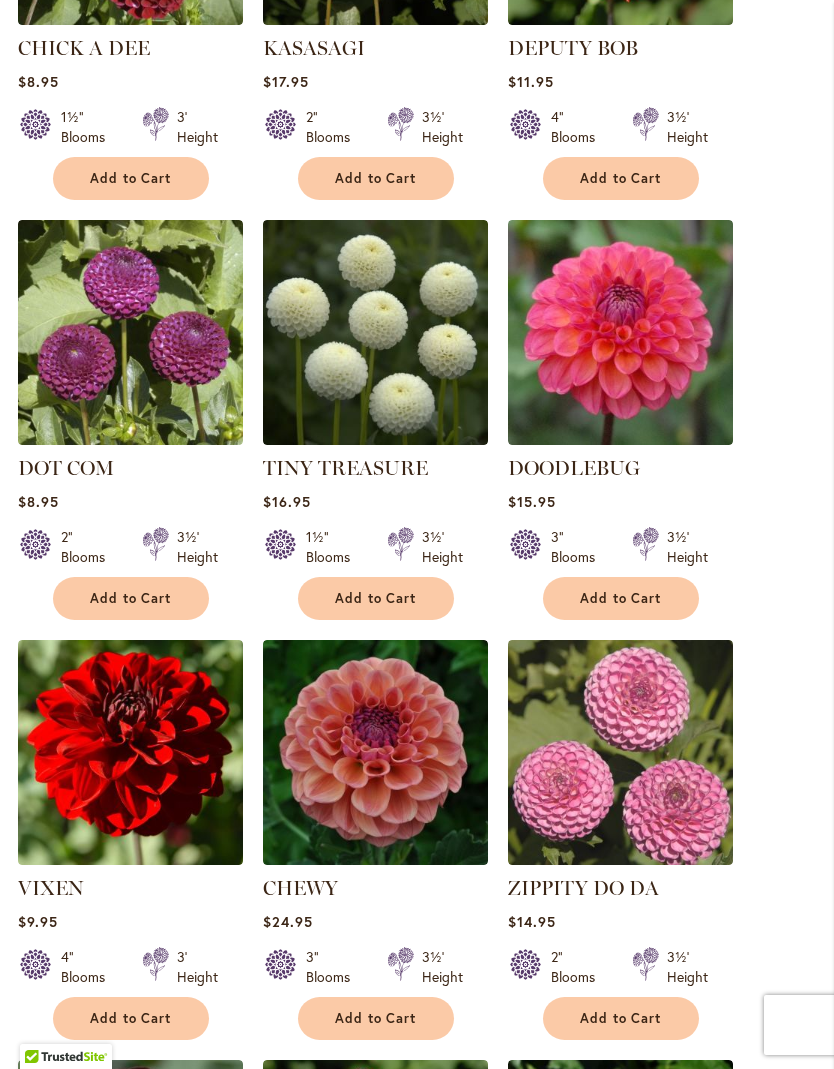 click on "Add to Cart" at bounding box center [131, 598] 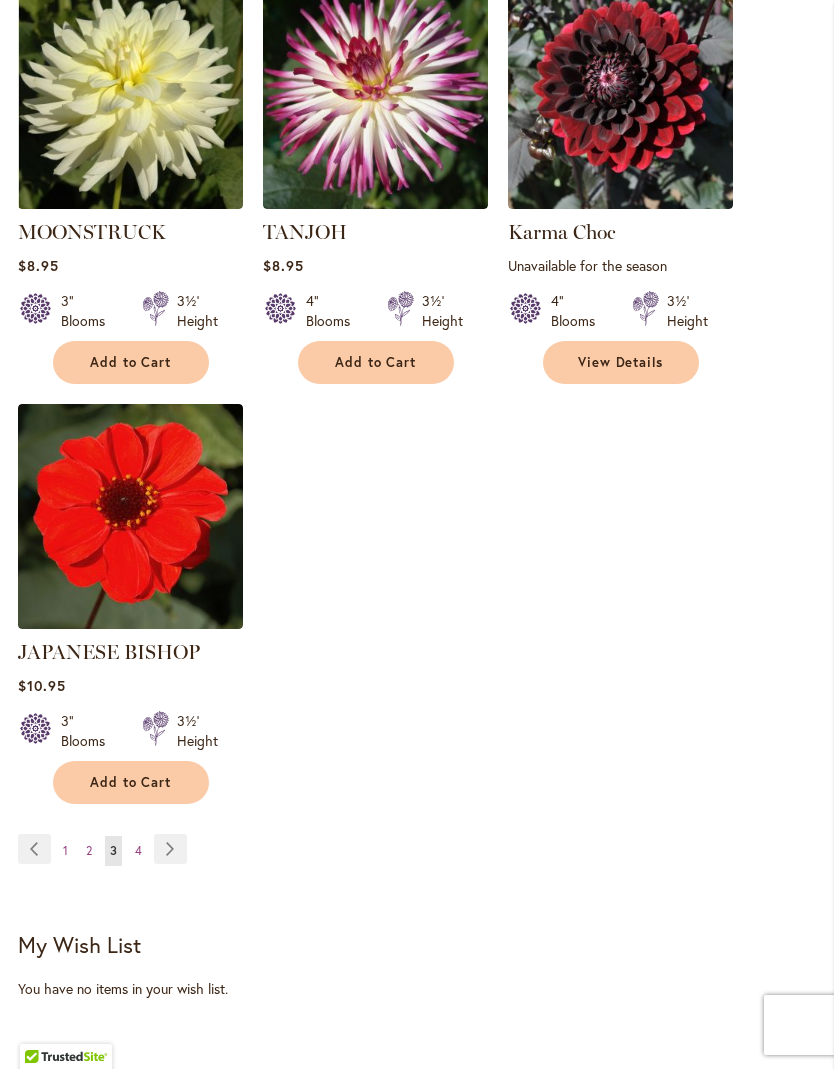 scroll, scrollTop: 2401, scrollLeft: 0, axis: vertical 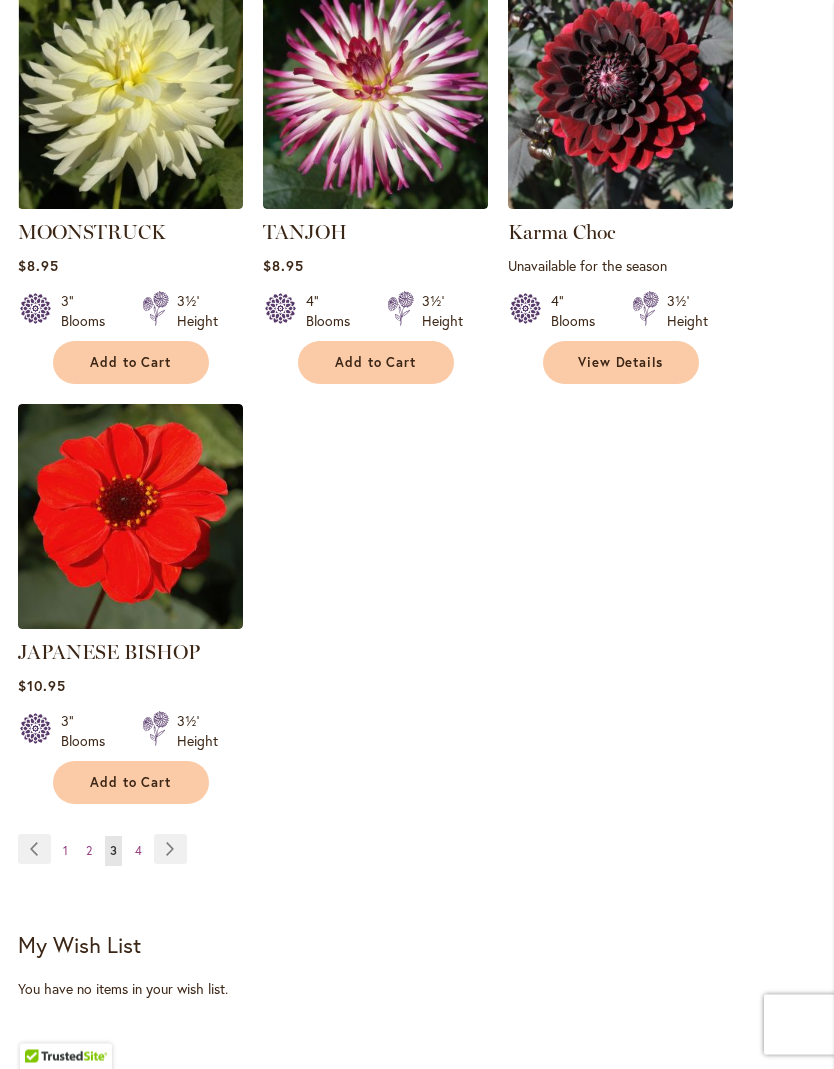 click on "4" at bounding box center (138, 851) 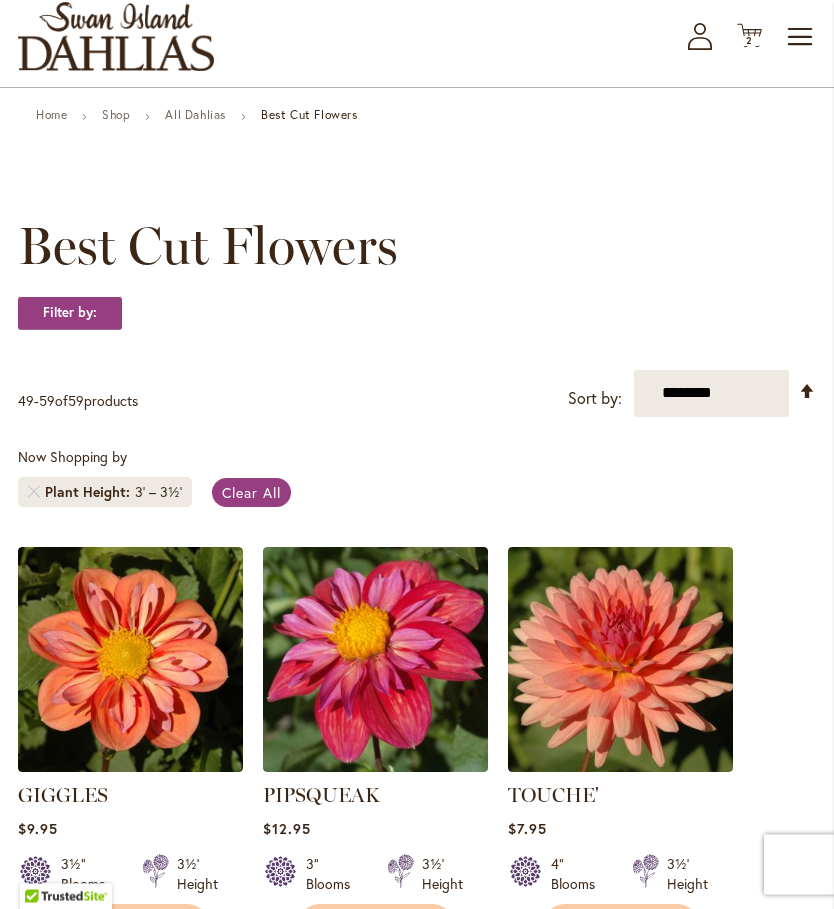scroll, scrollTop: 0, scrollLeft: 0, axis: both 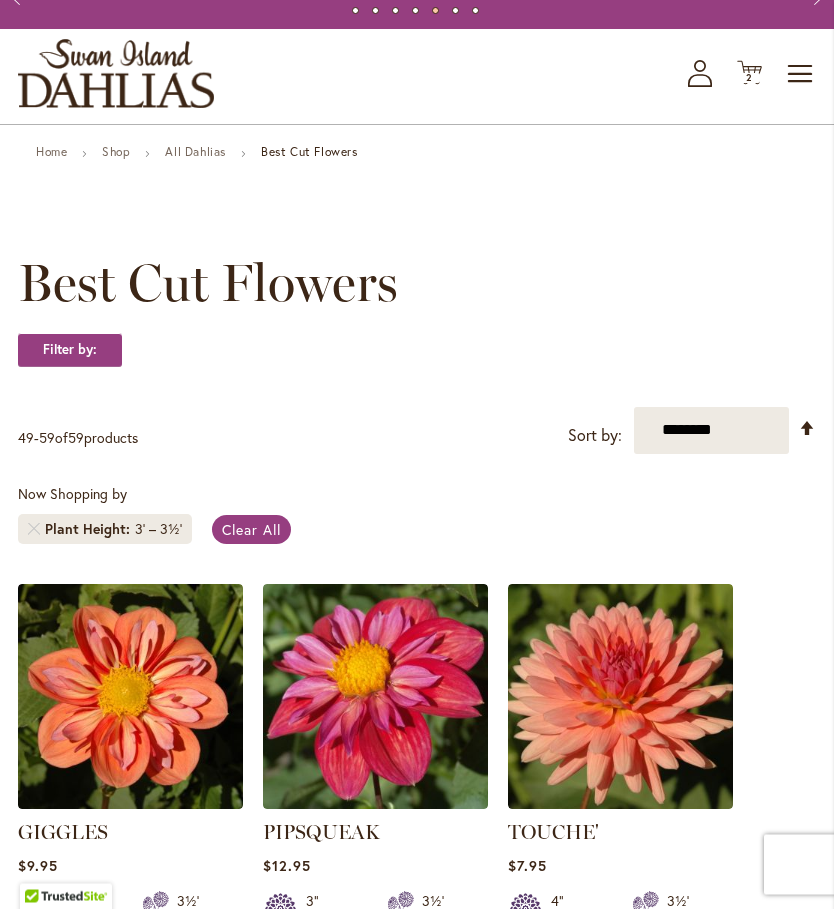 click on "2
2
items" at bounding box center (750, 79) 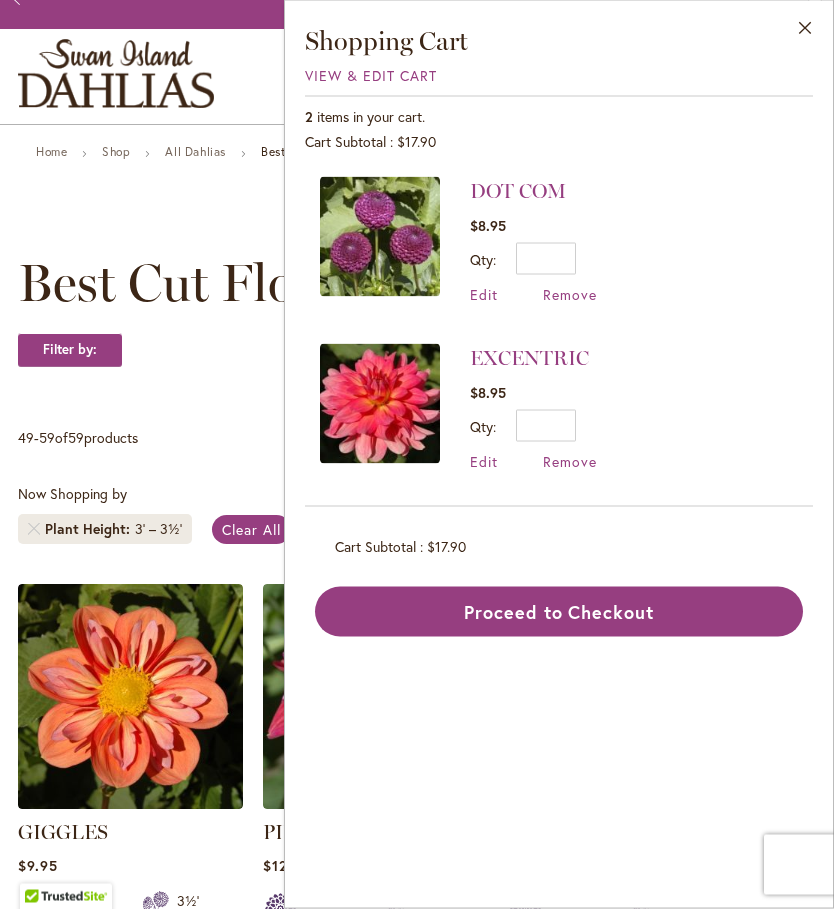 scroll, scrollTop: 70, scrollLeft: 0, axis: vertical 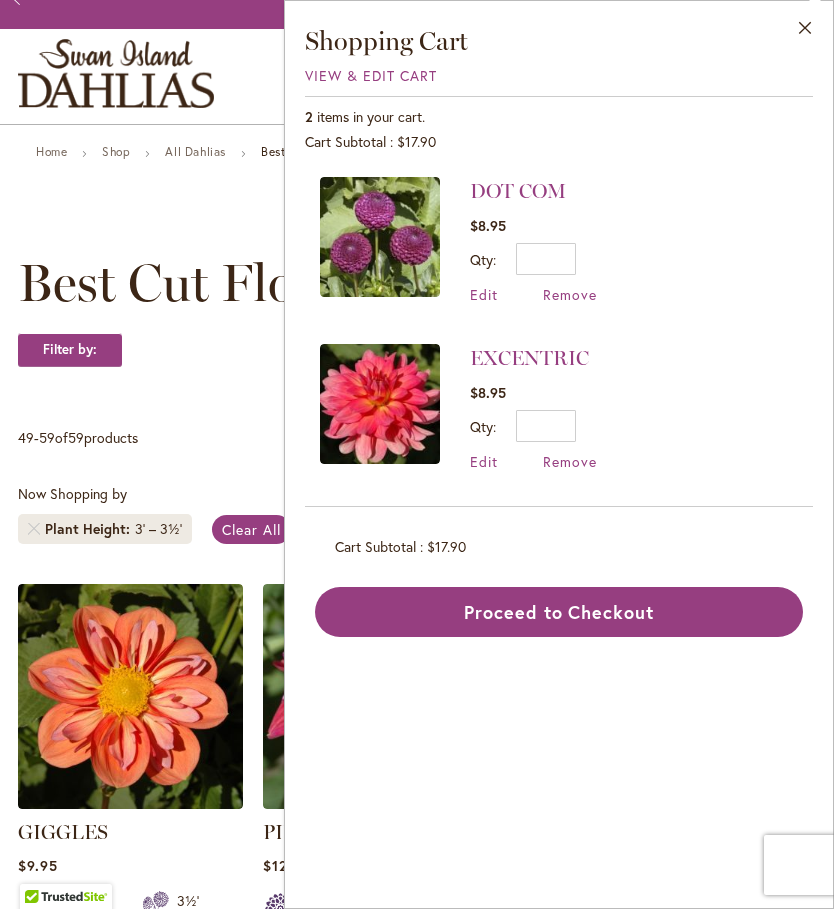 click on "Close" at bounding box center (805, 32) 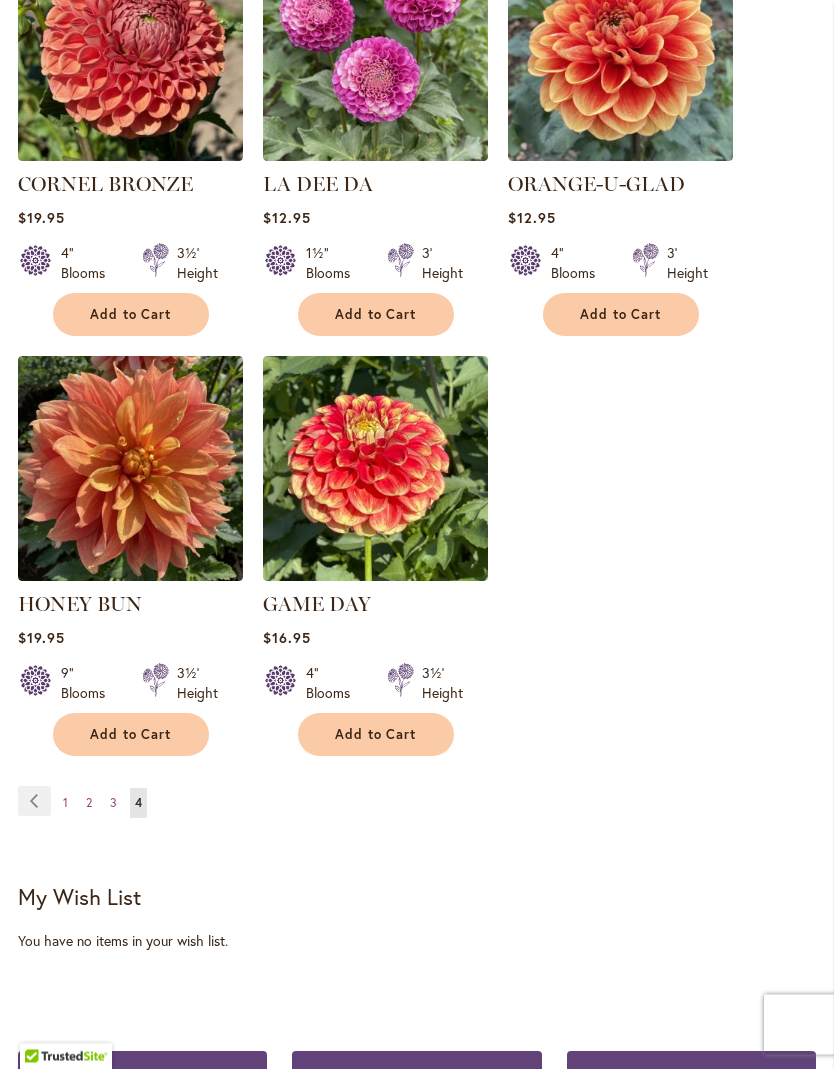 scroll, scrollTop: 1560, scrollLeft: 0, axis: vertical 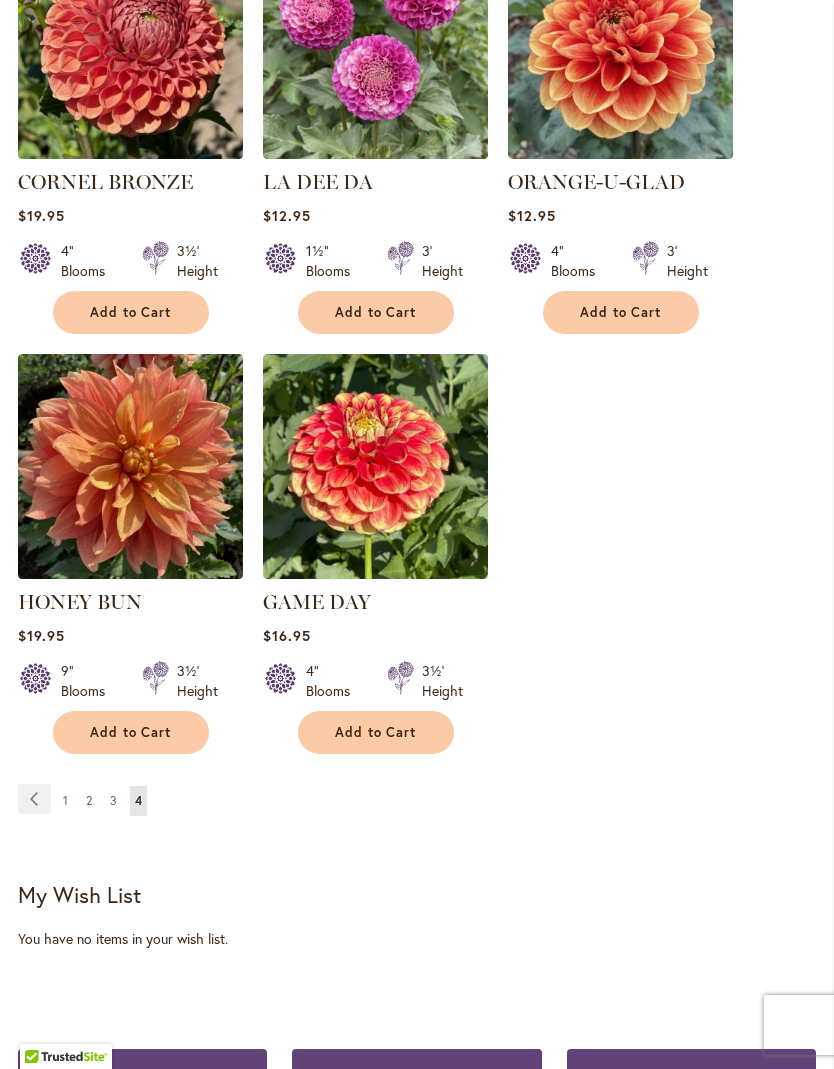 click on "Page
1" at bounding box center [65, 801] 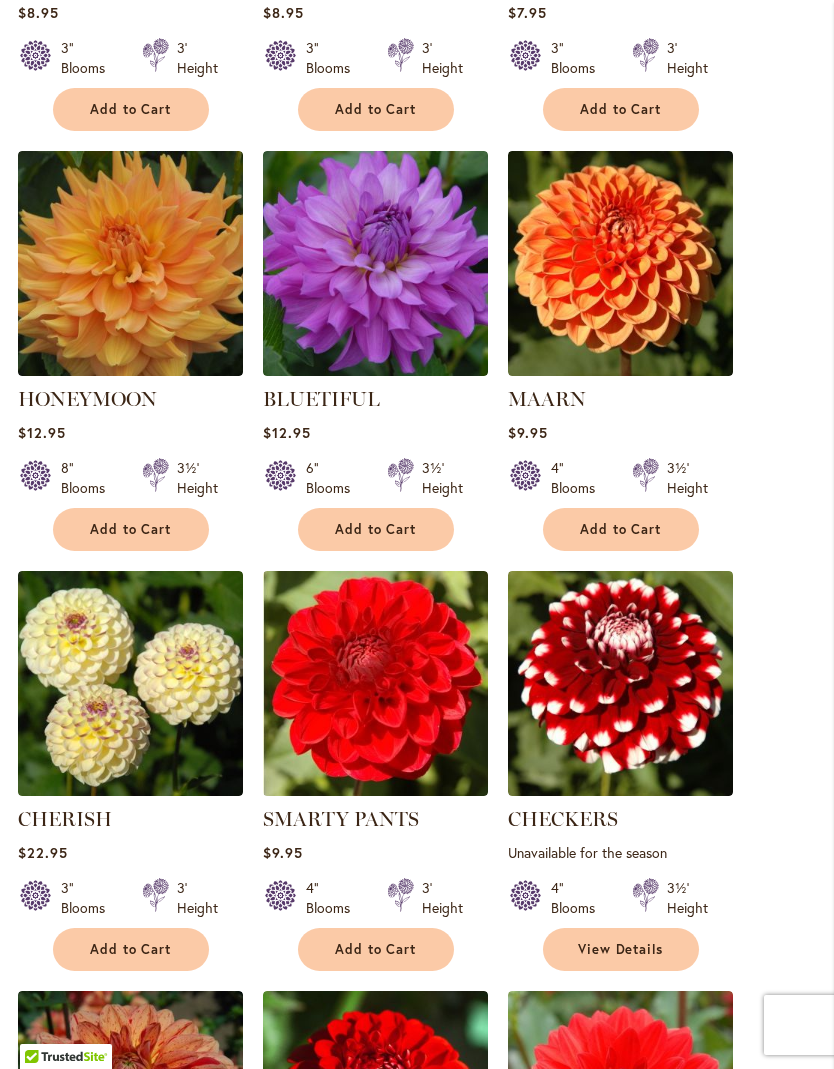 scroll, scrollTop: 1405, scrollLeft: 0, axis: vertical 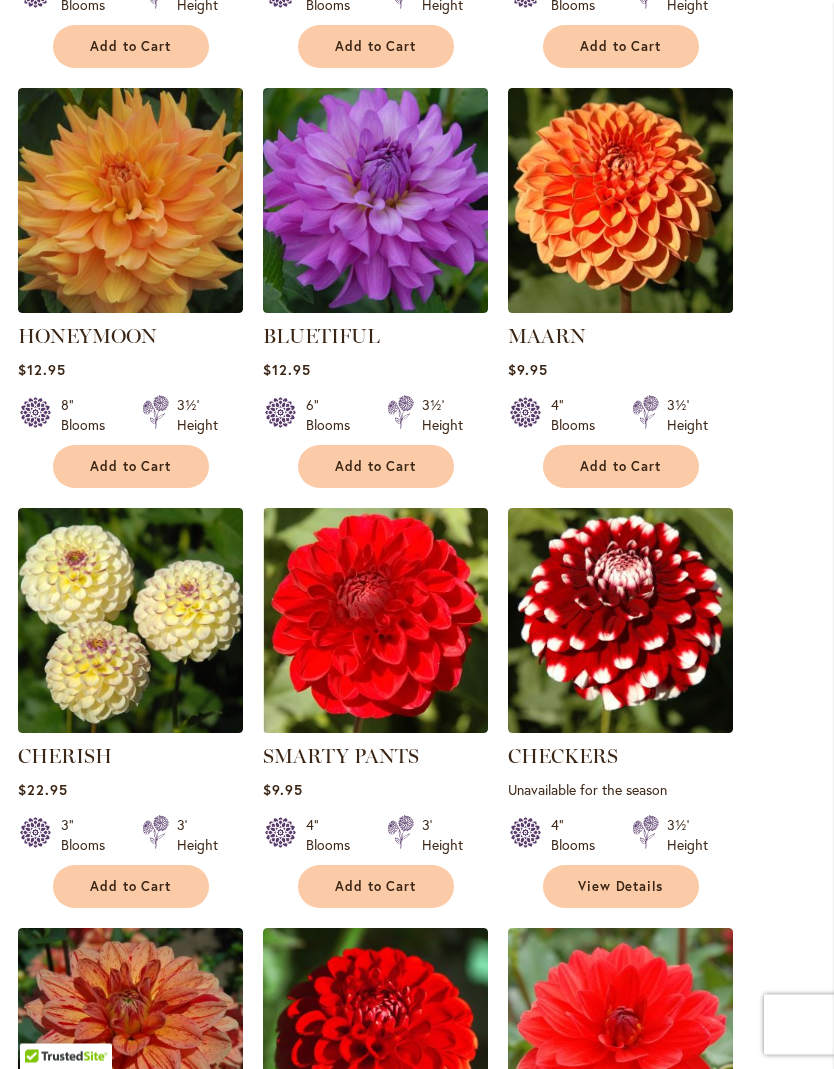 click on "Add to Cart" at bounding box center [621, 467] 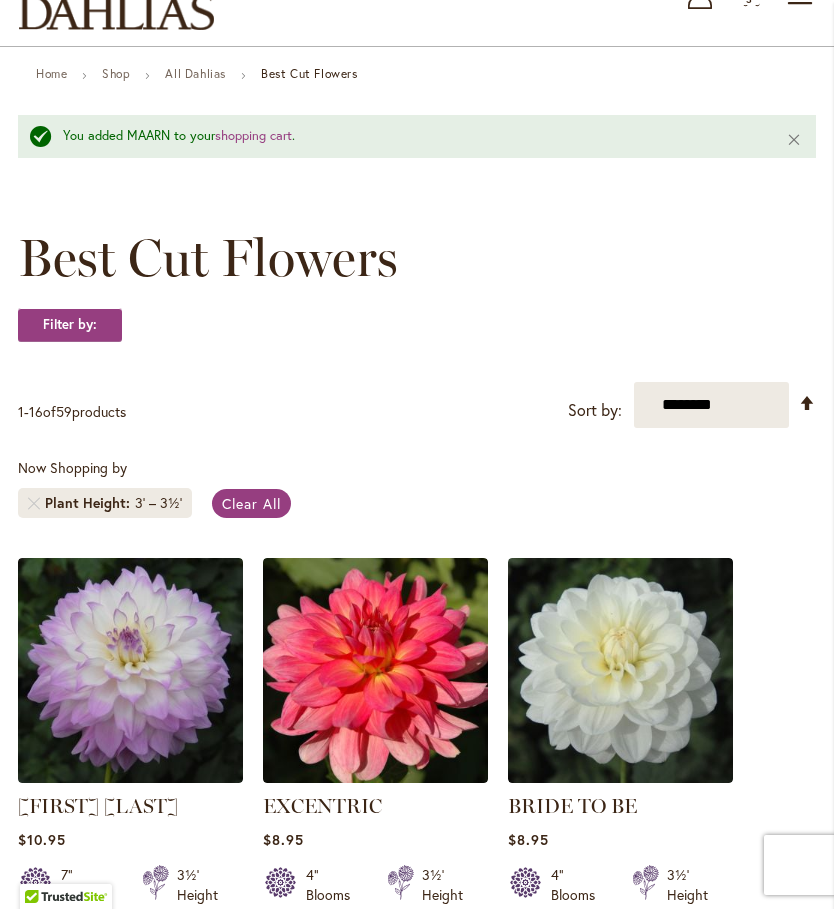 scroll, scrollTop: 0, scrollLeft: 0, axis: both 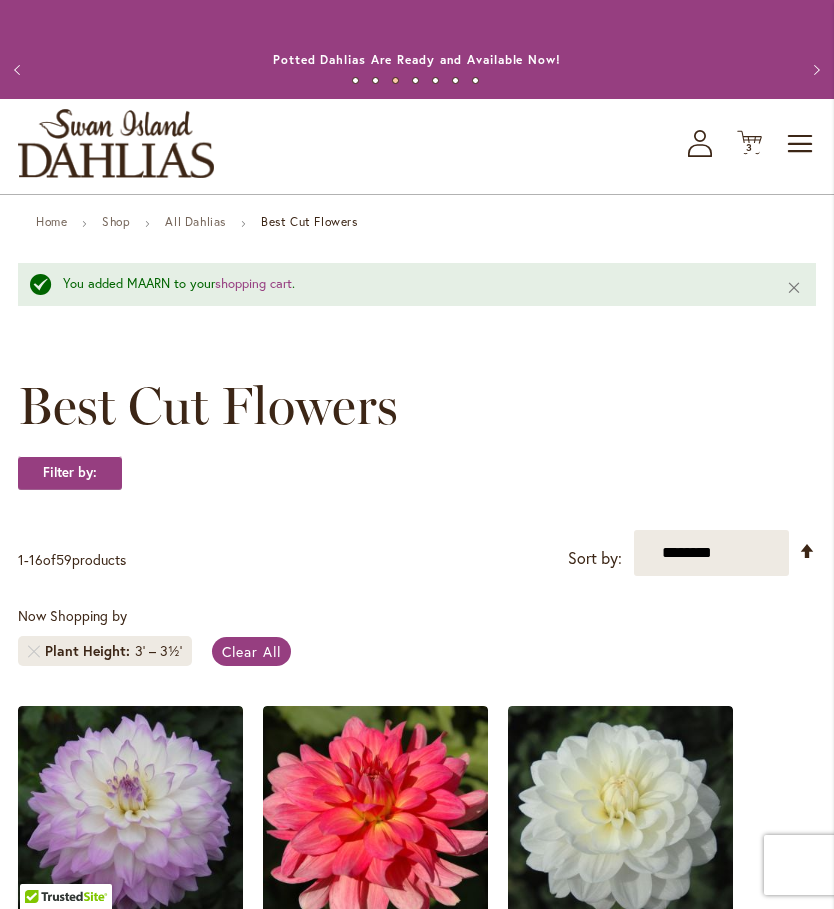 click on "Cart
.cls-1 {
fill: #231f20;
}" 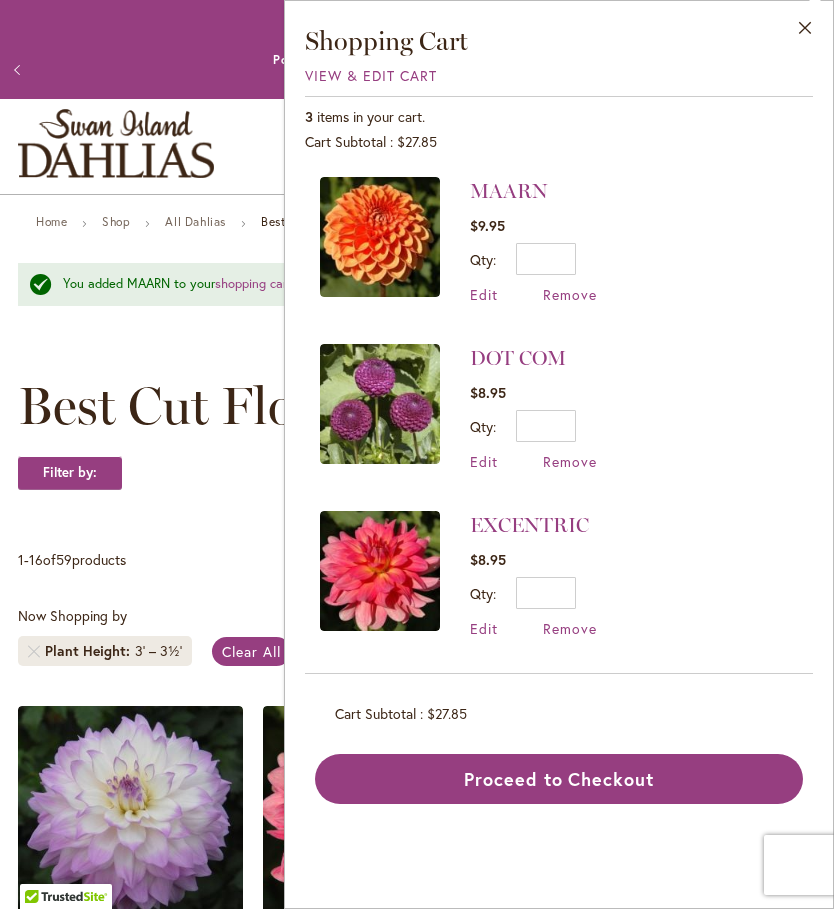 click on "Close" at bounding box center (805, 32) 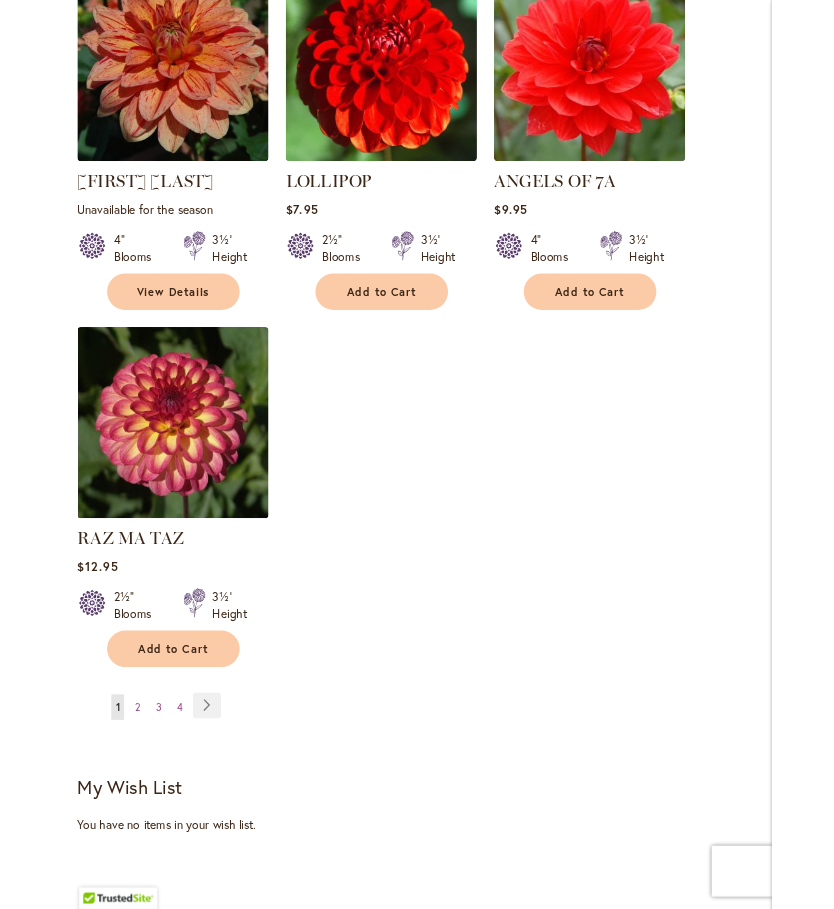 scroll, scrollTop: 2420, scrollLeft: 0, axis: vertical 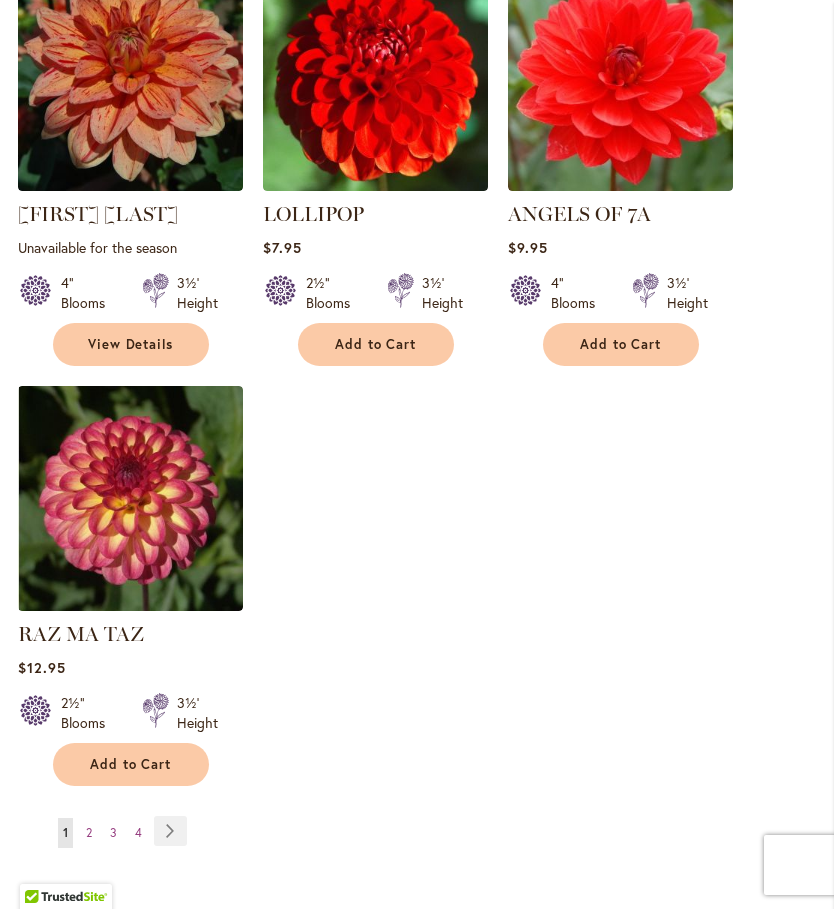 click on "2" at bounding box center [89, 832] 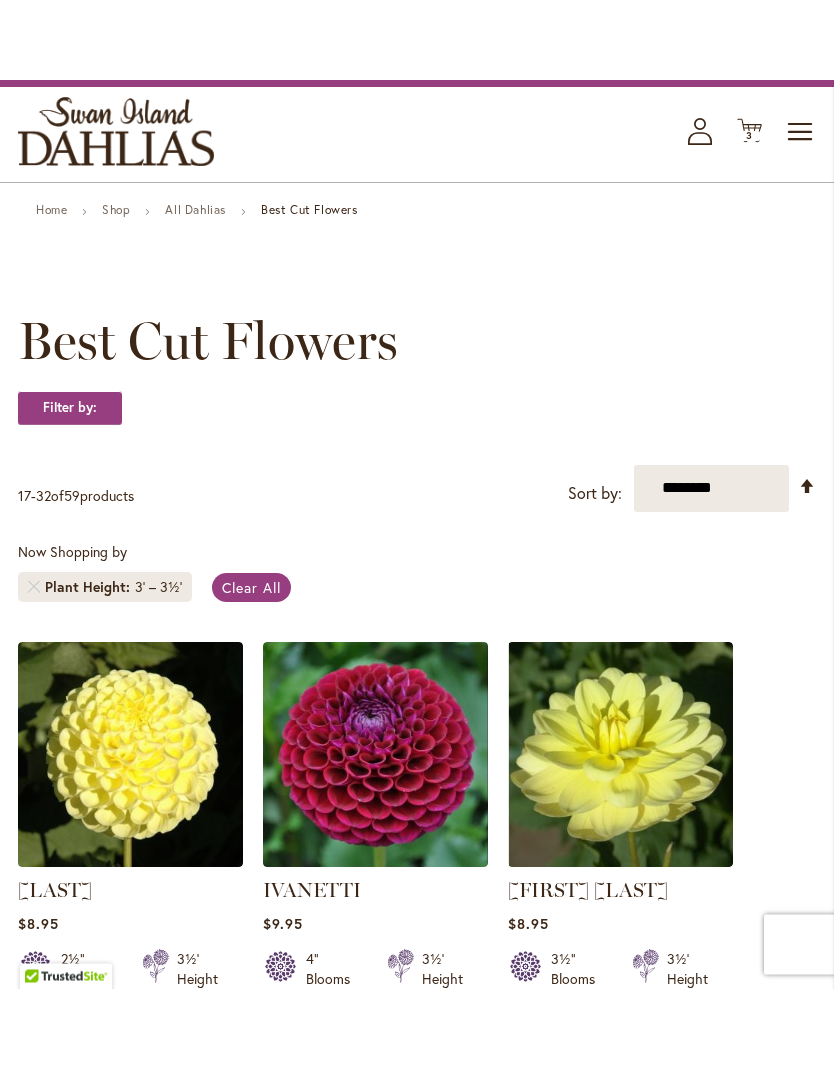 scroll, scrollTop: 0, scrollLeft: 0, axis: both 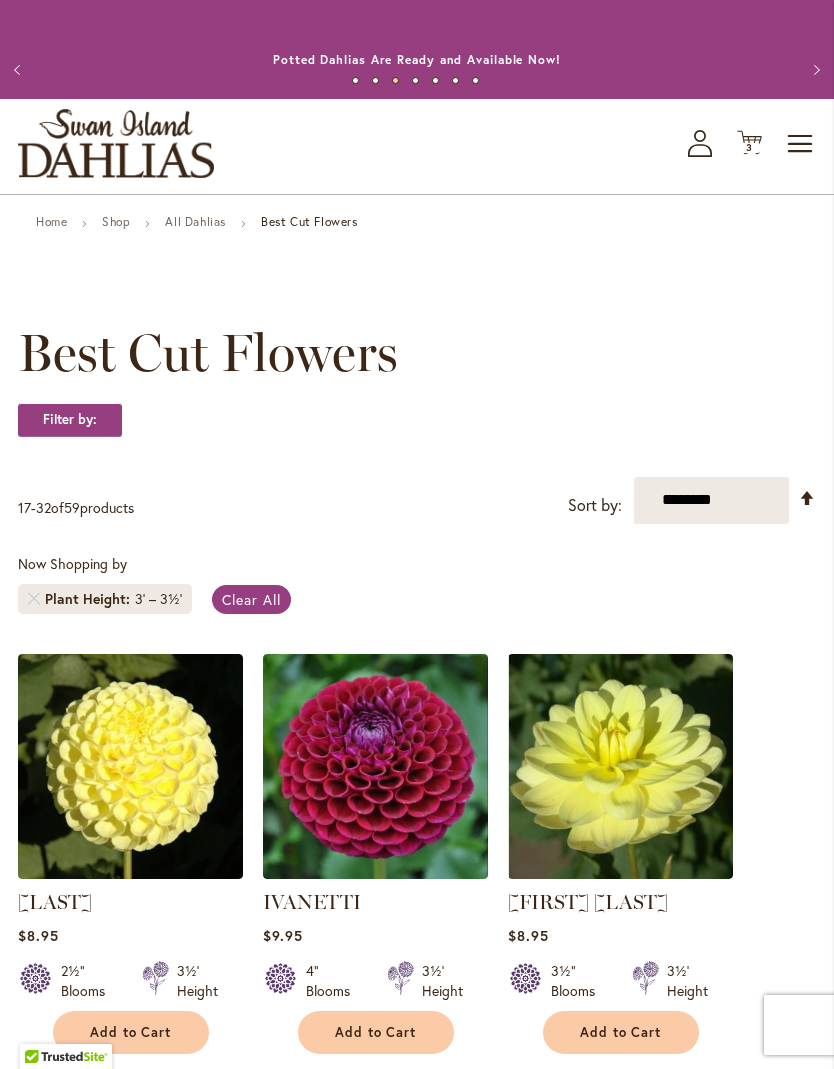 click on "3" at bounding box center (749, 147) 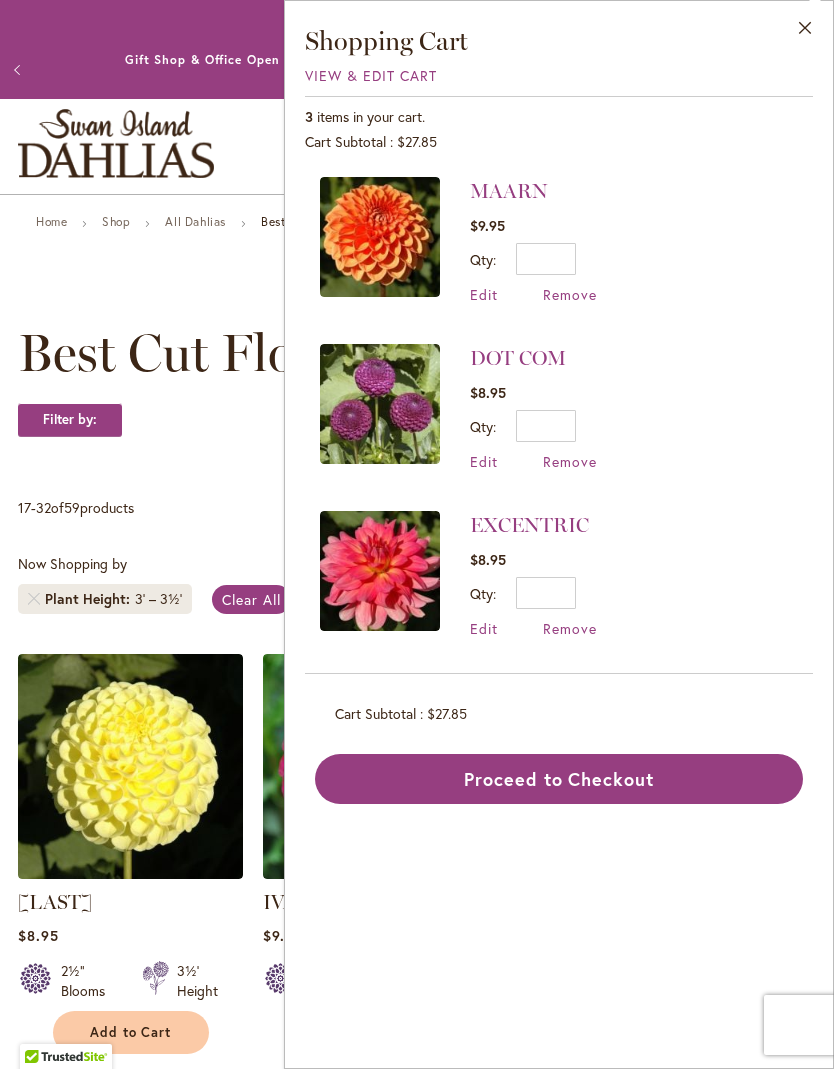 click on "Close" at bounding box center (805, 32) 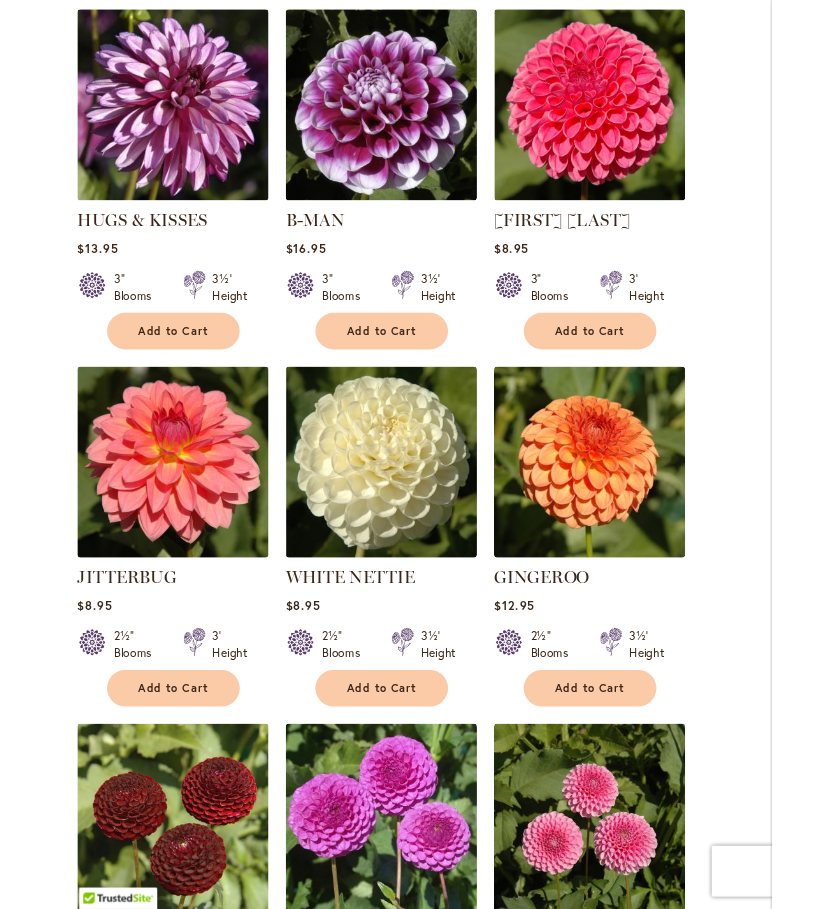 scroll, scrollTop: 1062, scrollLeft: 0, axis: vertical 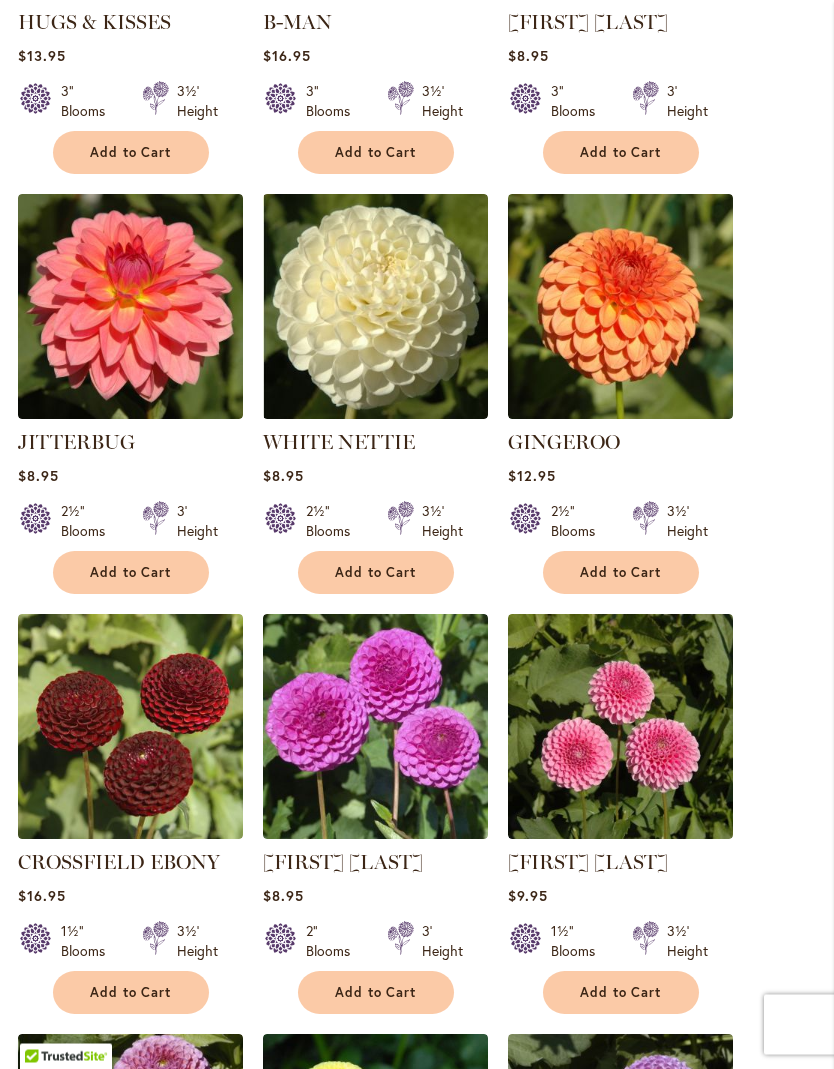 click on "Add to Cart" at bounding box center [131, 573] 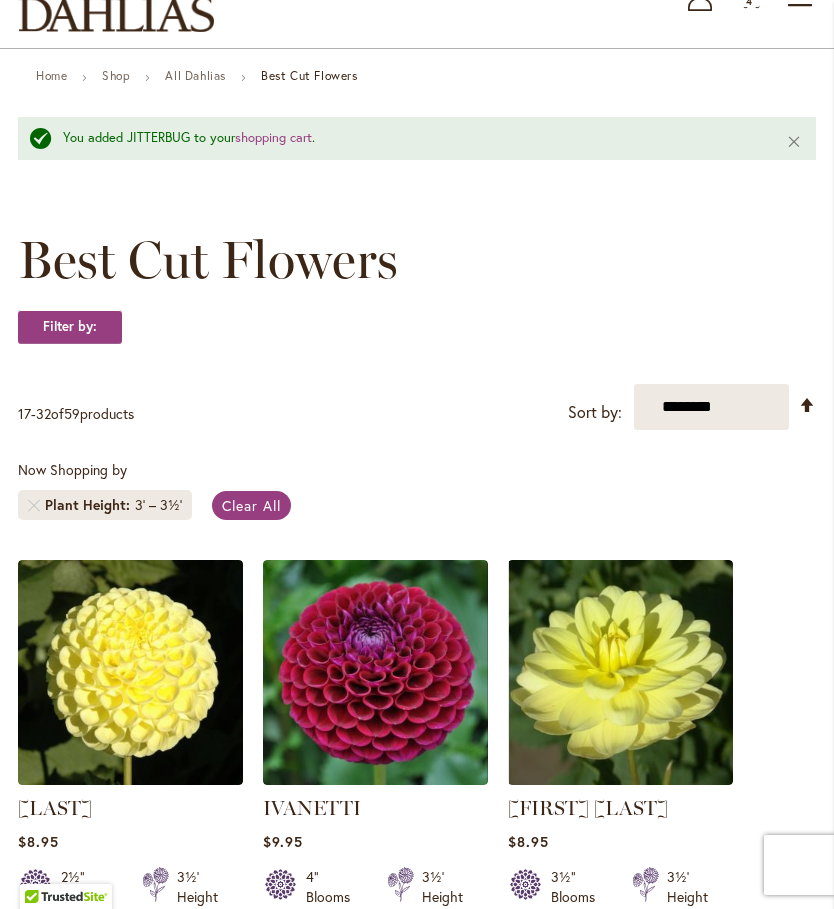 scroll, scrollTop: 0, scrollLeft: 0, axis: both 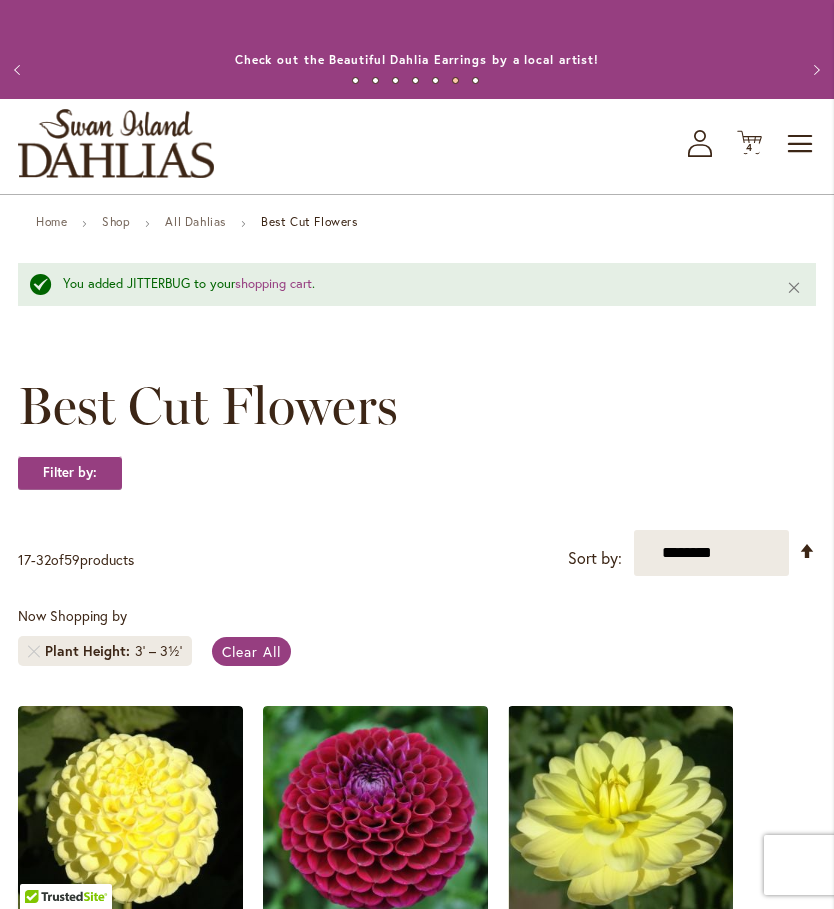click on "4
4
items" at bounding box center [750, 148] 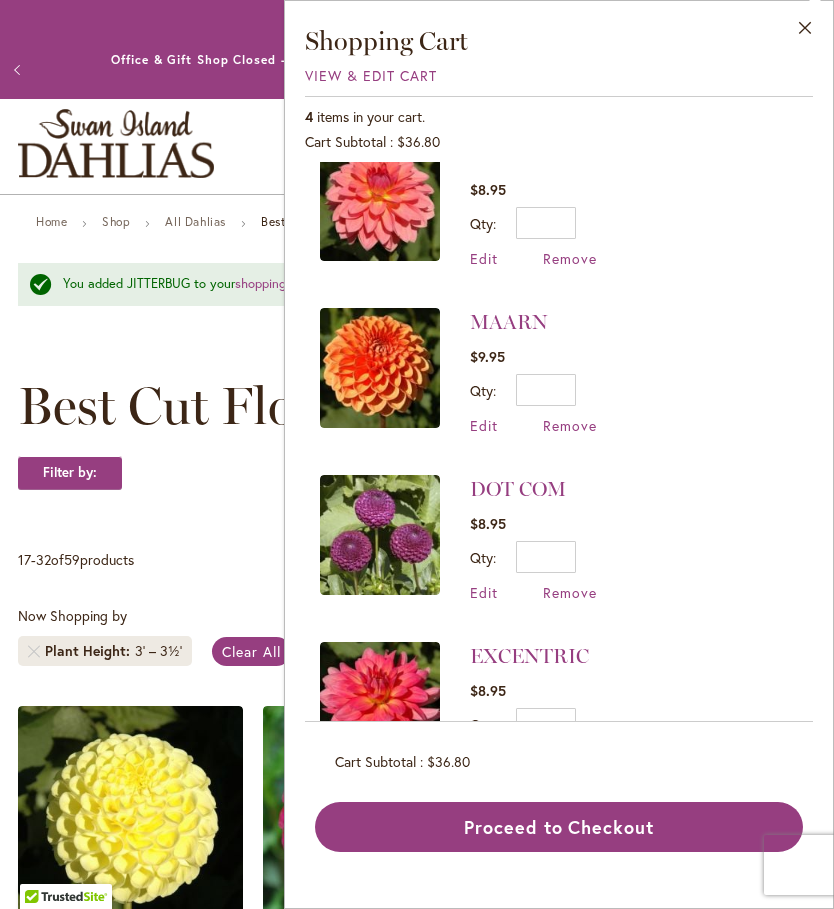 scroll, scrollTop: 79, scrollLeft: 0, axis: vertical 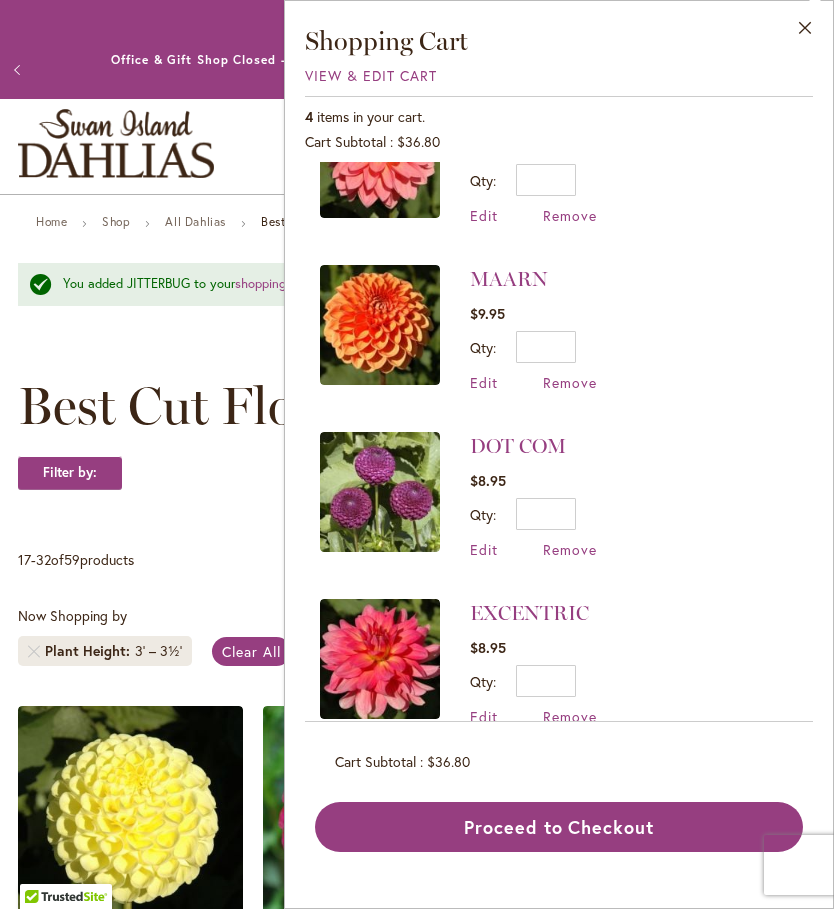 click on "Remove" at bounding box center [570, 382] 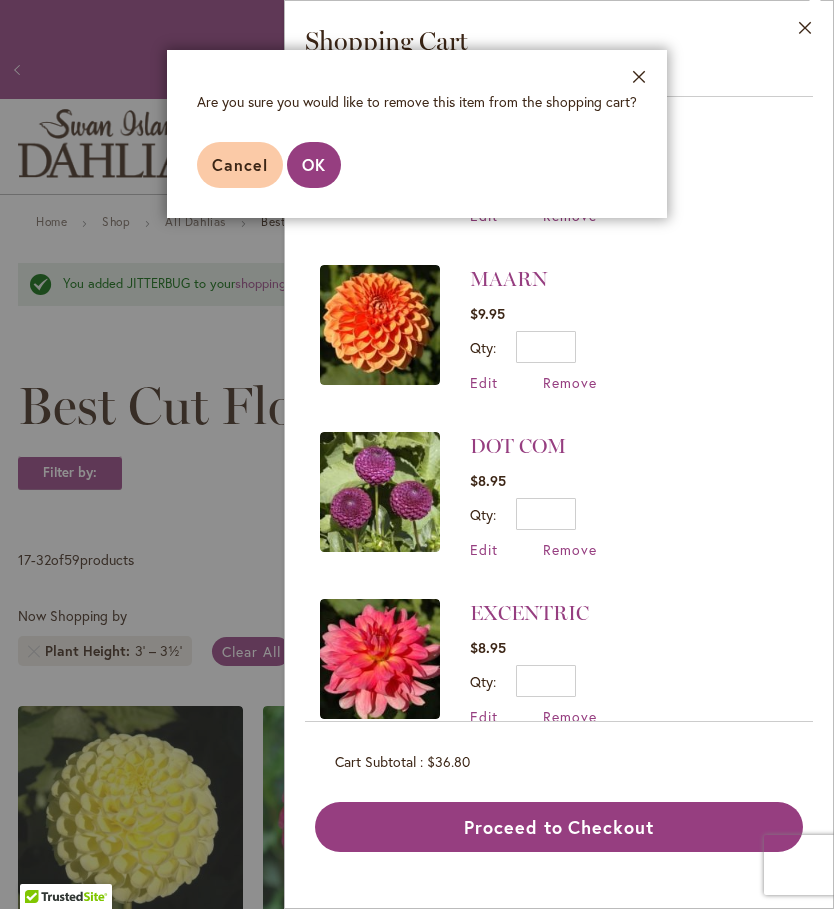 click on "OK" at bounding box center [314, 164] 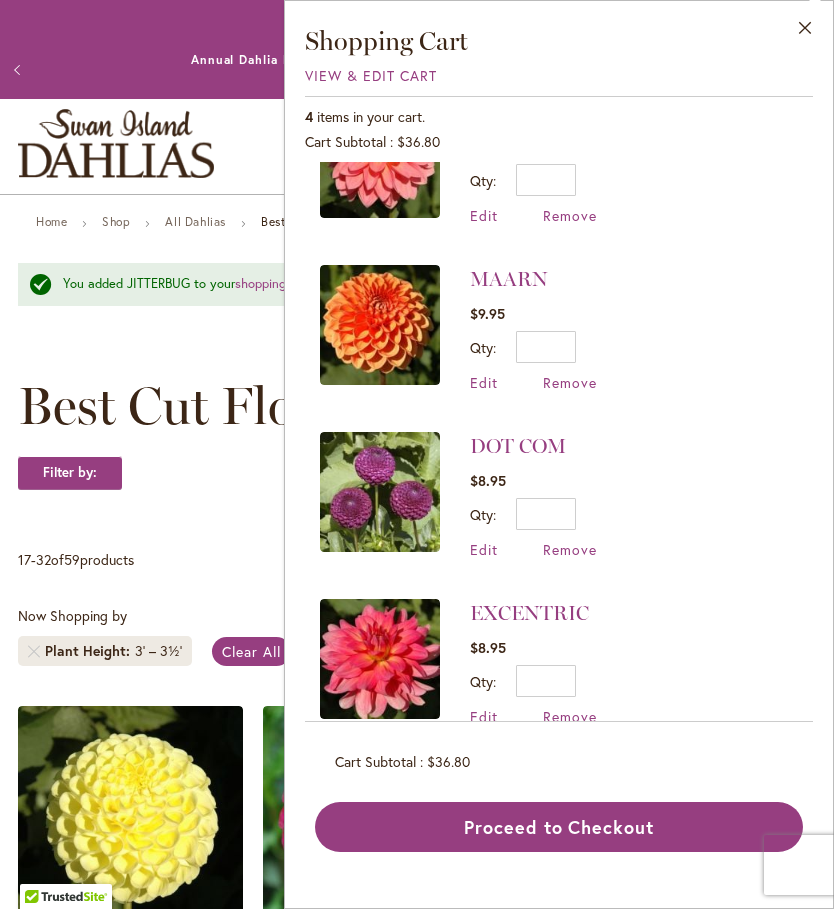 scroll, scrollTop: 0, scrollLeft: 0, axis: both 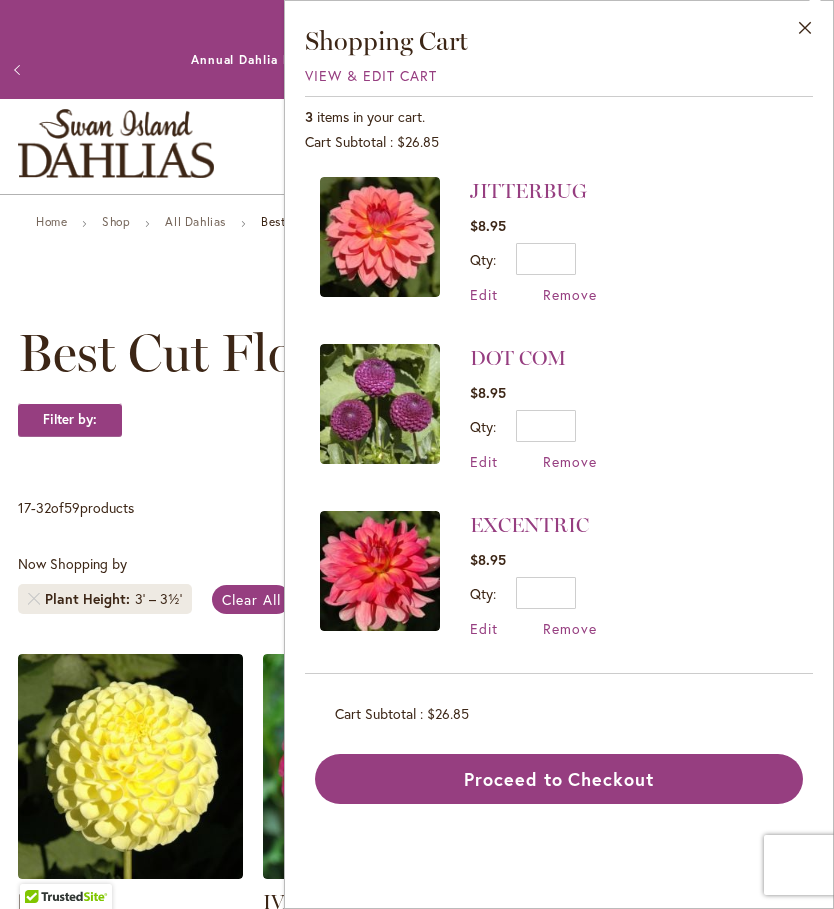 click on "**********" at bounding box center (417, 500) 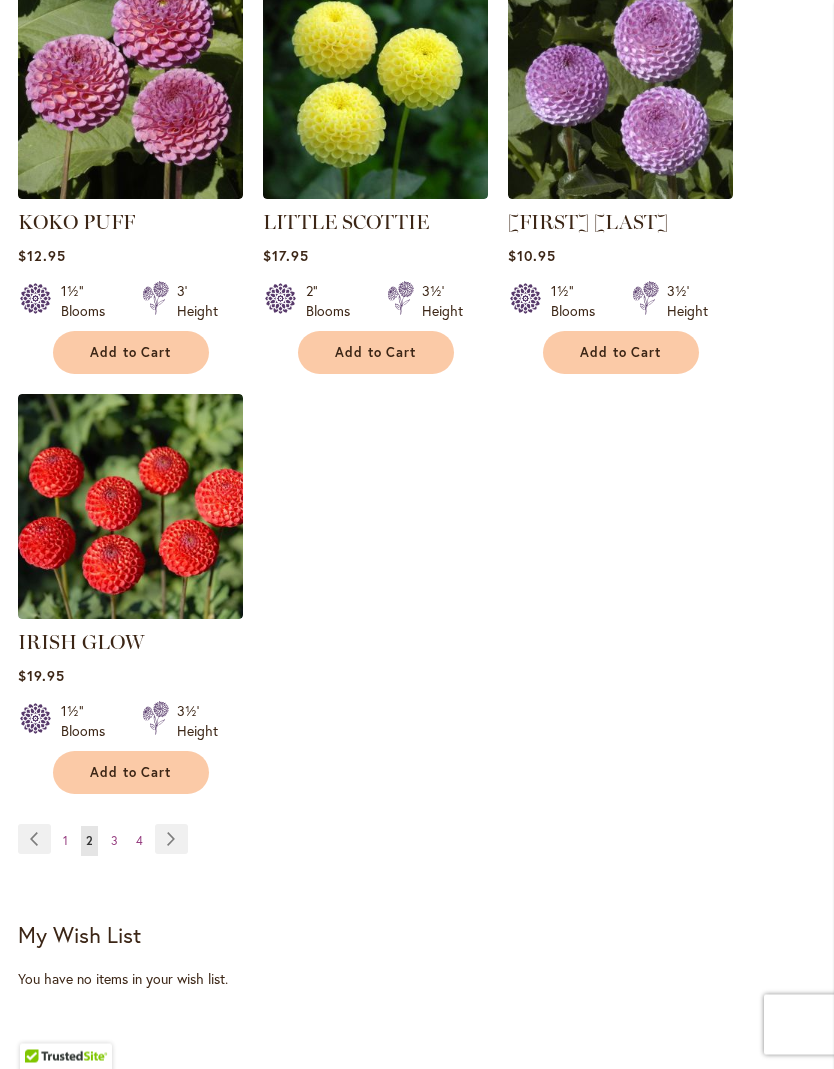 scroll, scrollTop: 2411, scrollLeft: 0, axis: vertical 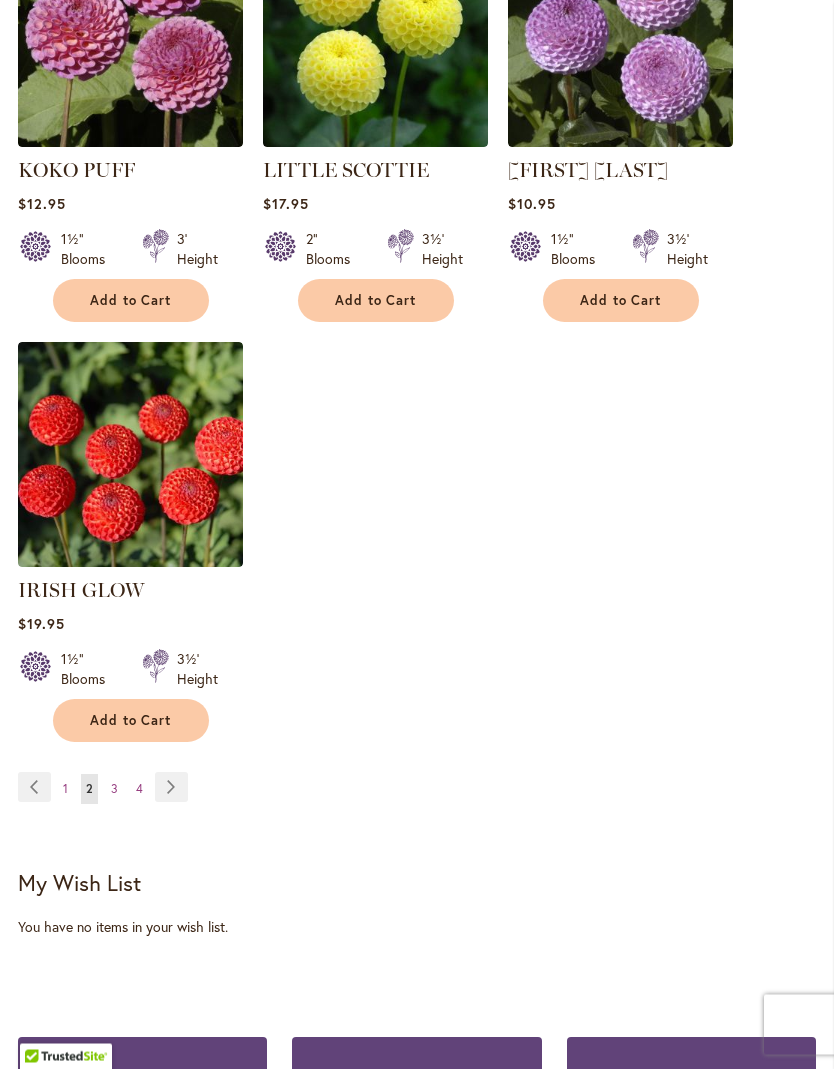 click on "3" at bounding box center (114, 789) 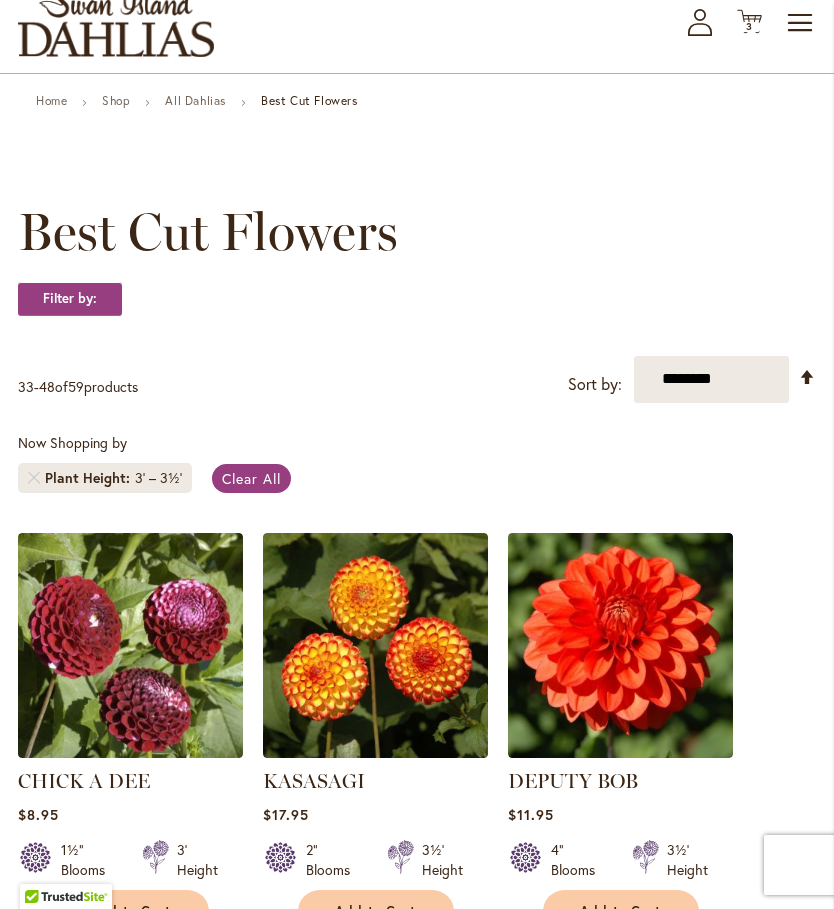 scroll, scrollTop: 0, scrollLeft: 0, axis: both 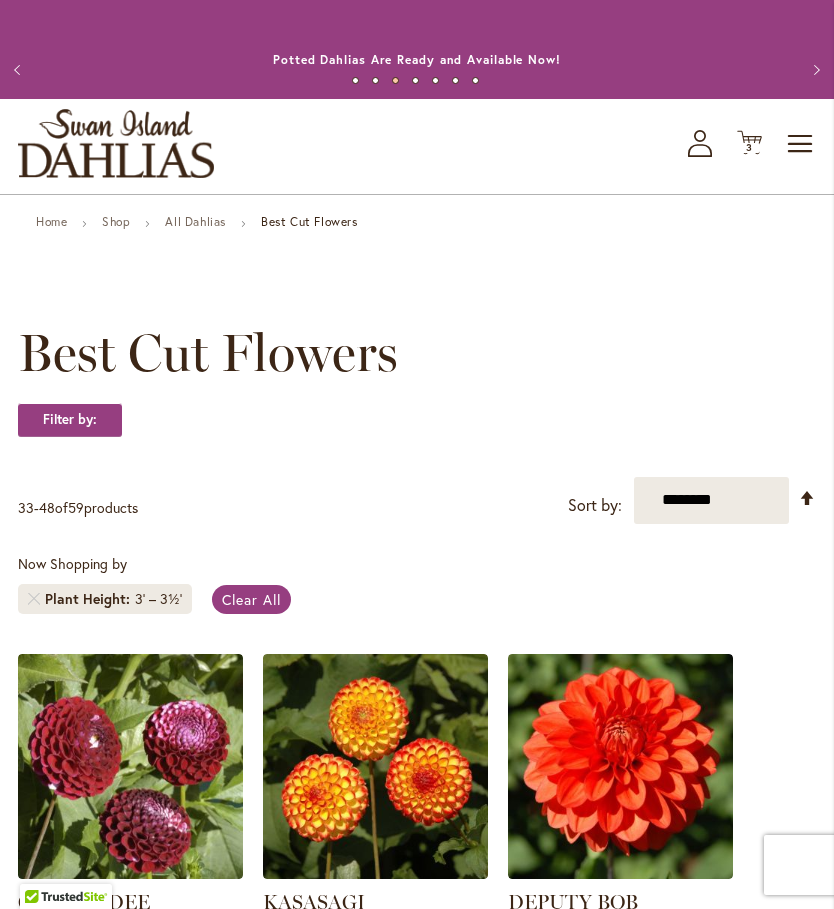 click on "Cart
.cls-1 {
fill: #231f20;
}" 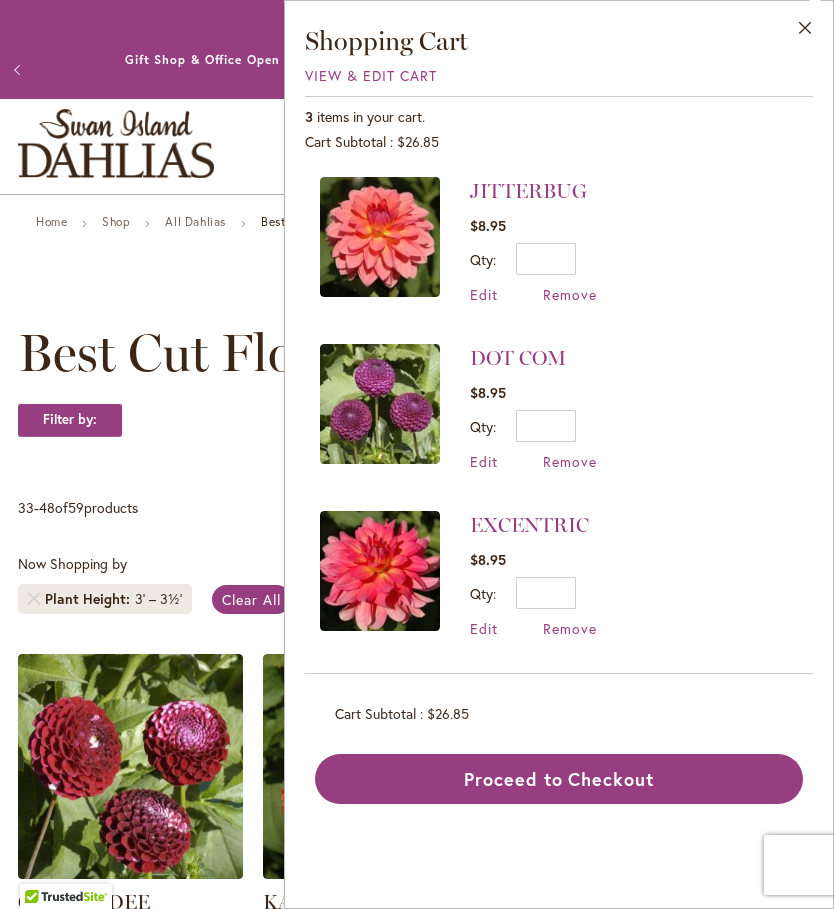 click on "**********" at bounding box center (417, 500) 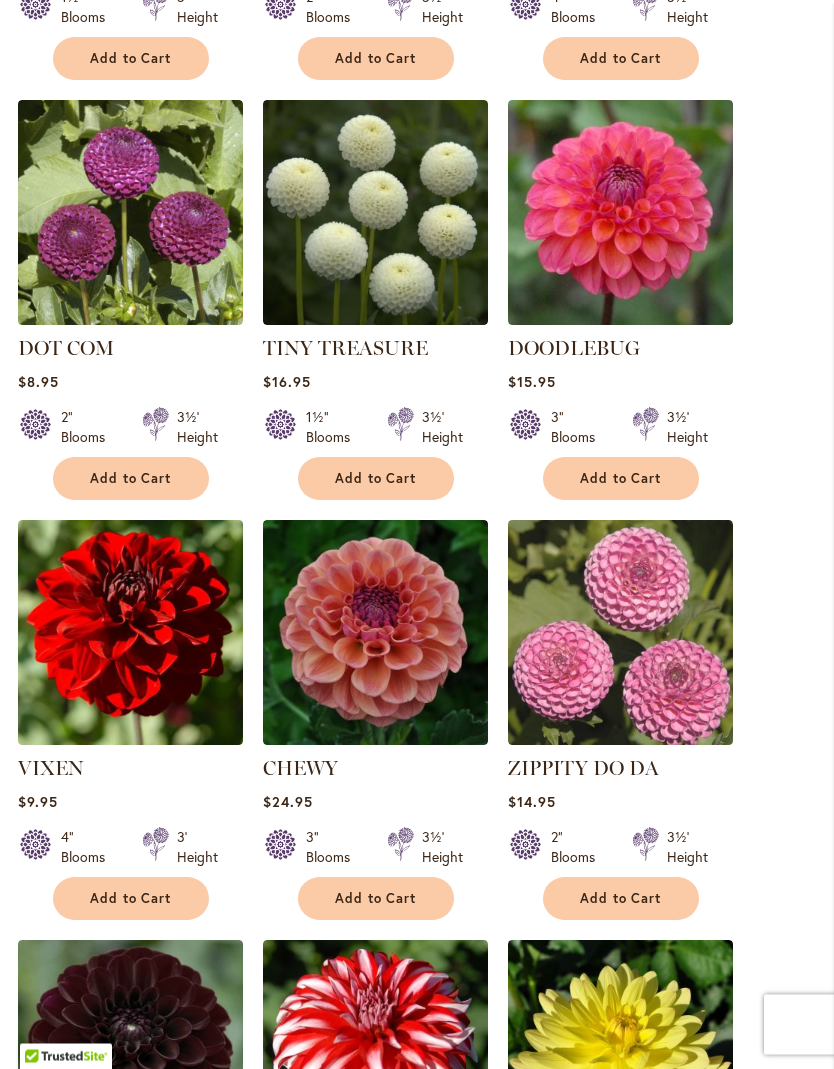 scroll, scrollTop: 974, scrollLeft: 0, axis: vertical 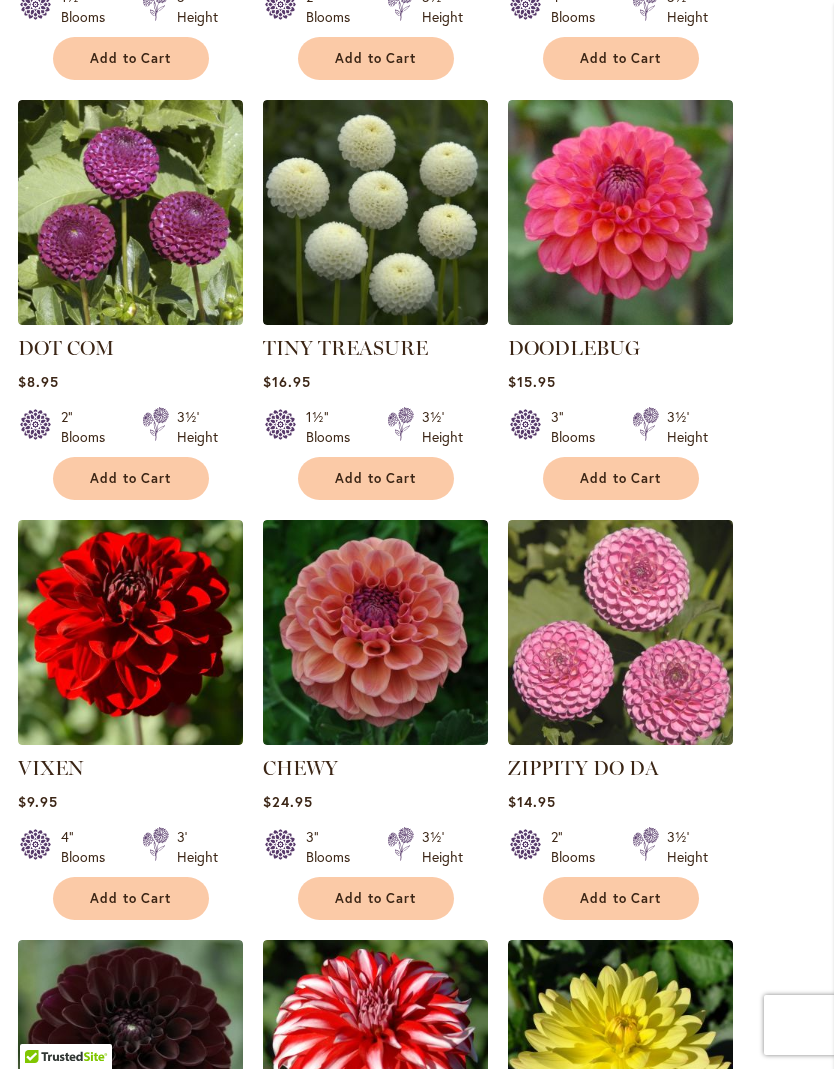 click on "Add to Cart" at bounding box center [131, 898] 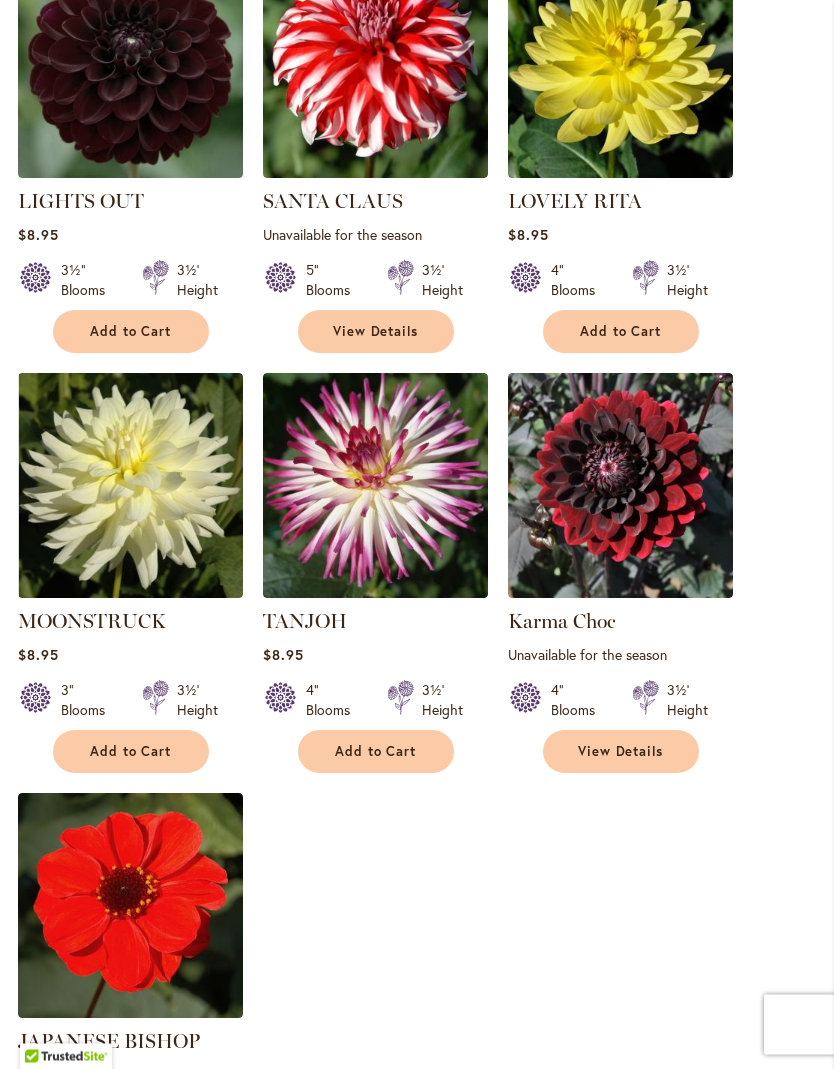 click on "Add to Cart" at bounding box center [131, 752] 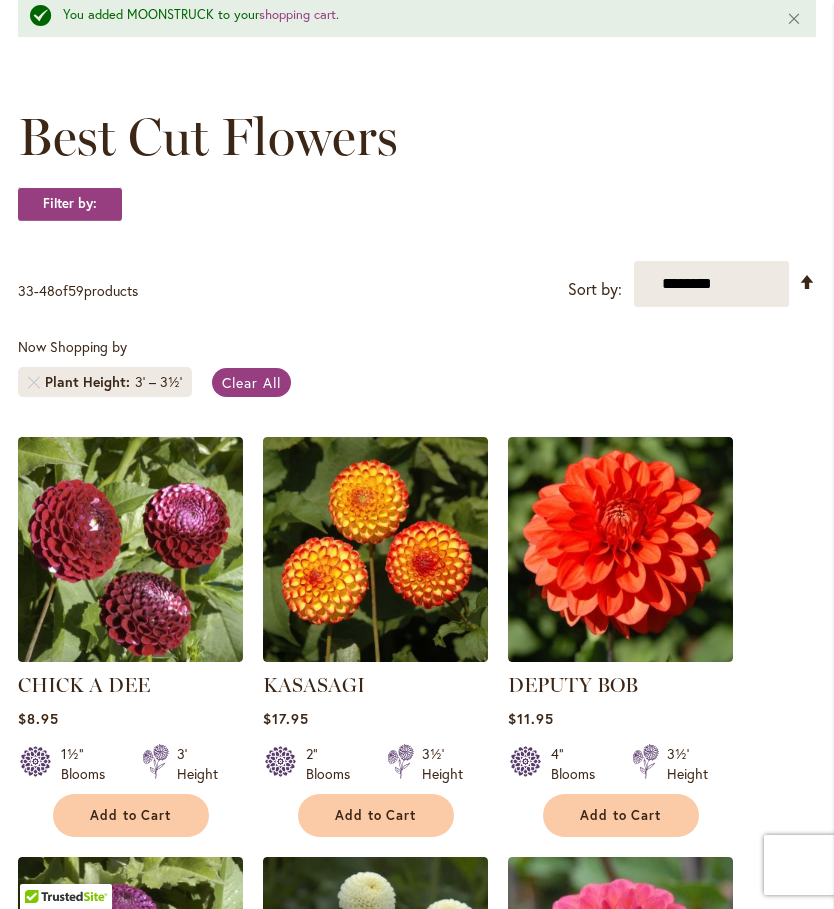 scroll, scrollTop: 0, scrollLeft: 0, axis: both 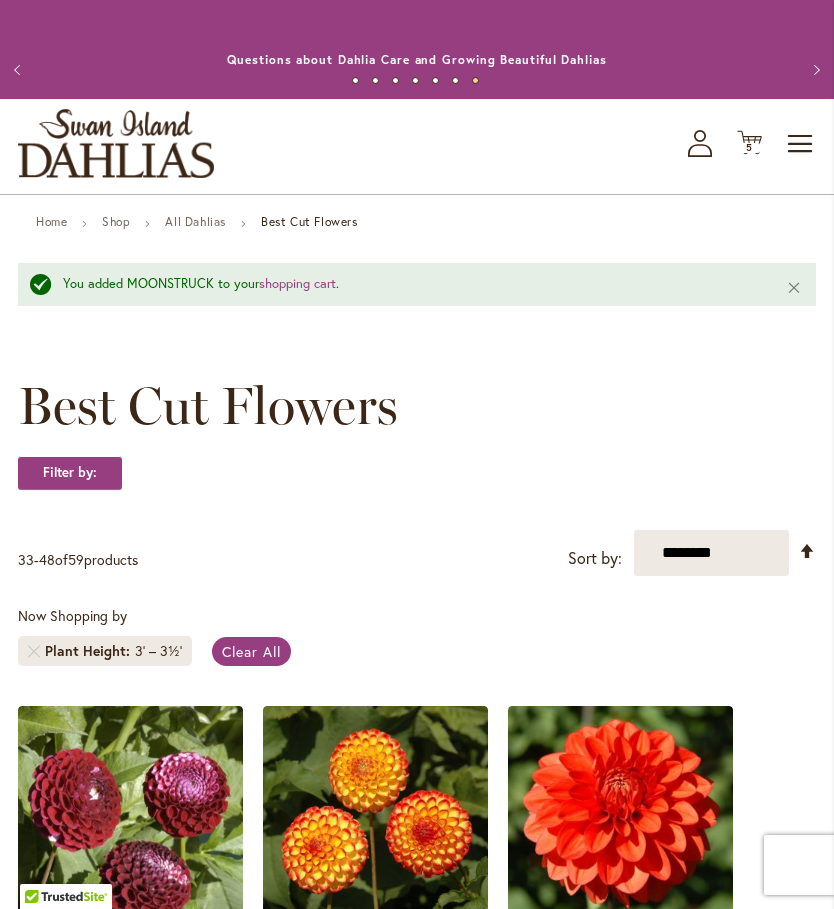 click on "5
5
items" at bounding box center [750, 148] 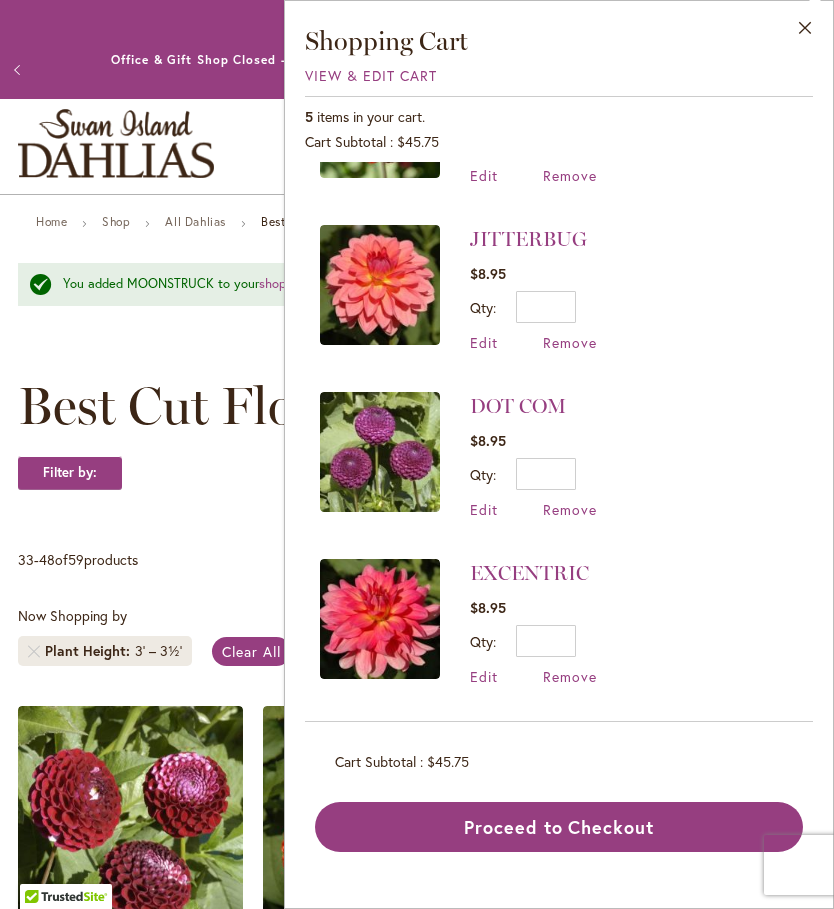 scroll, scrollTop: 286, scrollLeft: 0, axis: vertical 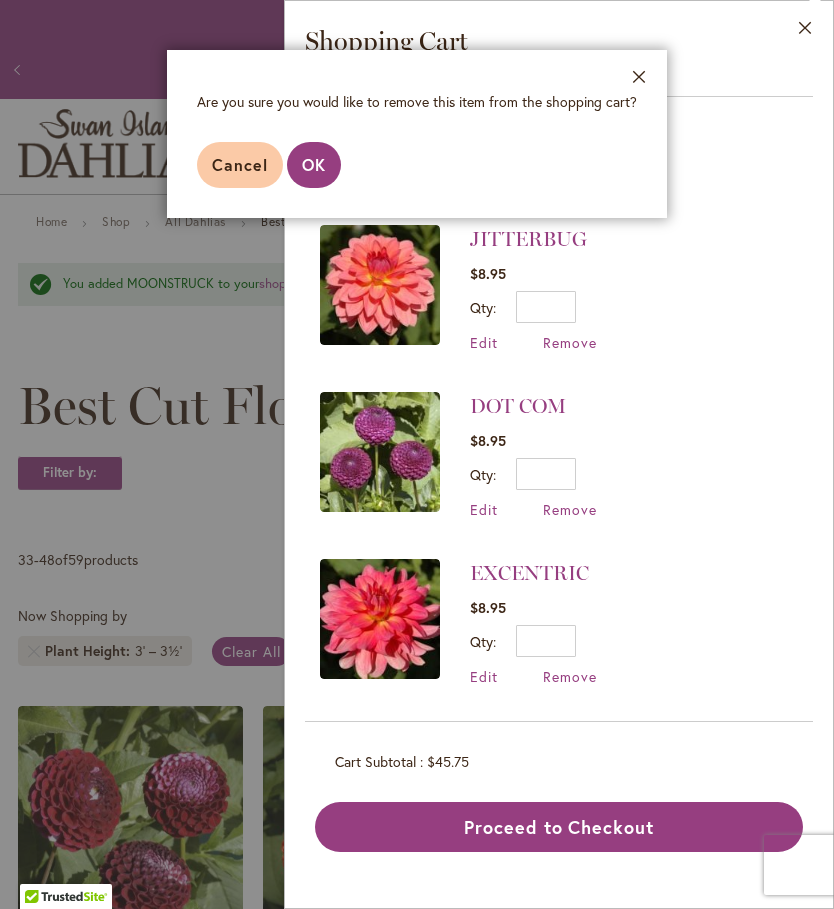click on "OK" at bounding box center [314, 165] 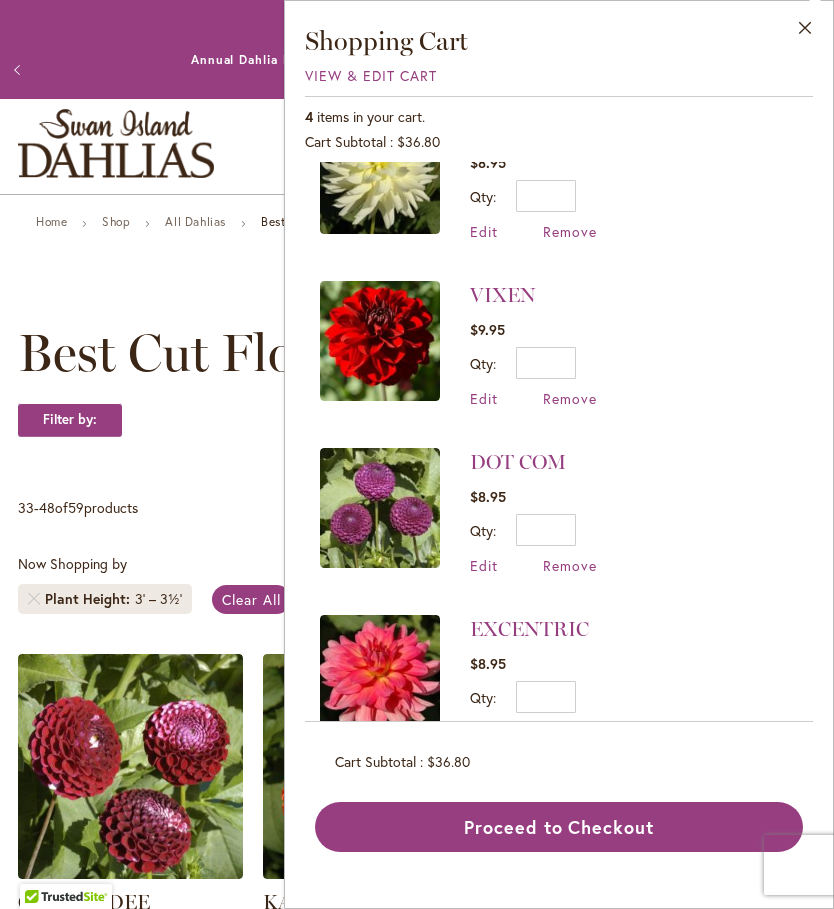 scroll, scrollTop: 107, scrollLeft: 0, axis: vertical 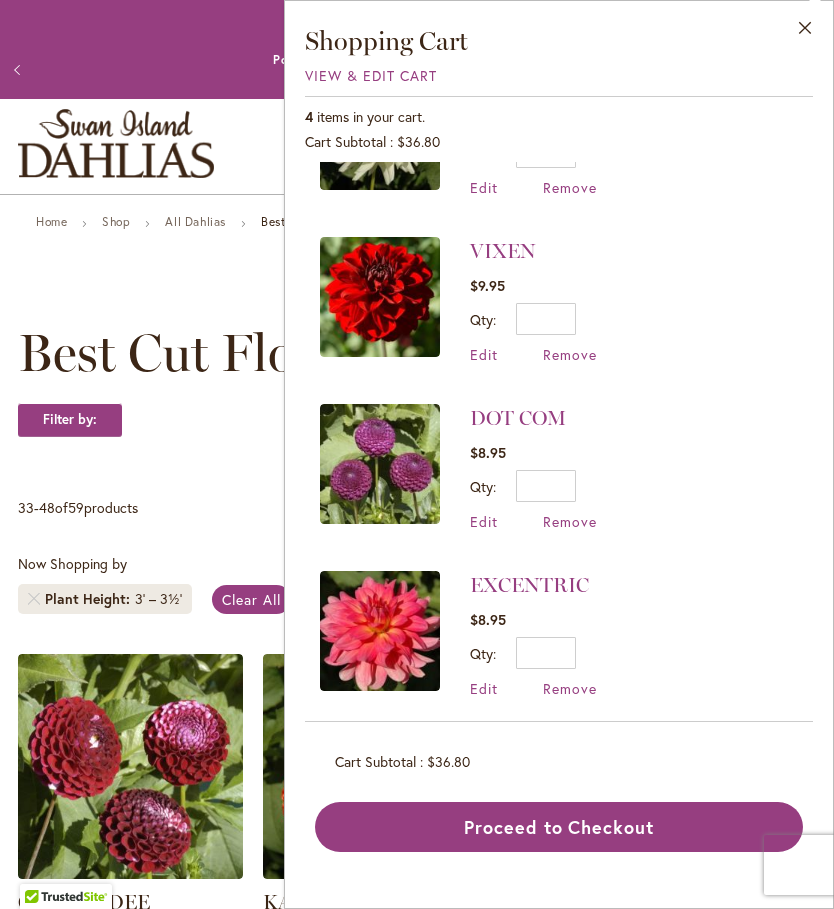 click on "Proceed to Checkout" at bounding box center (559, 827) 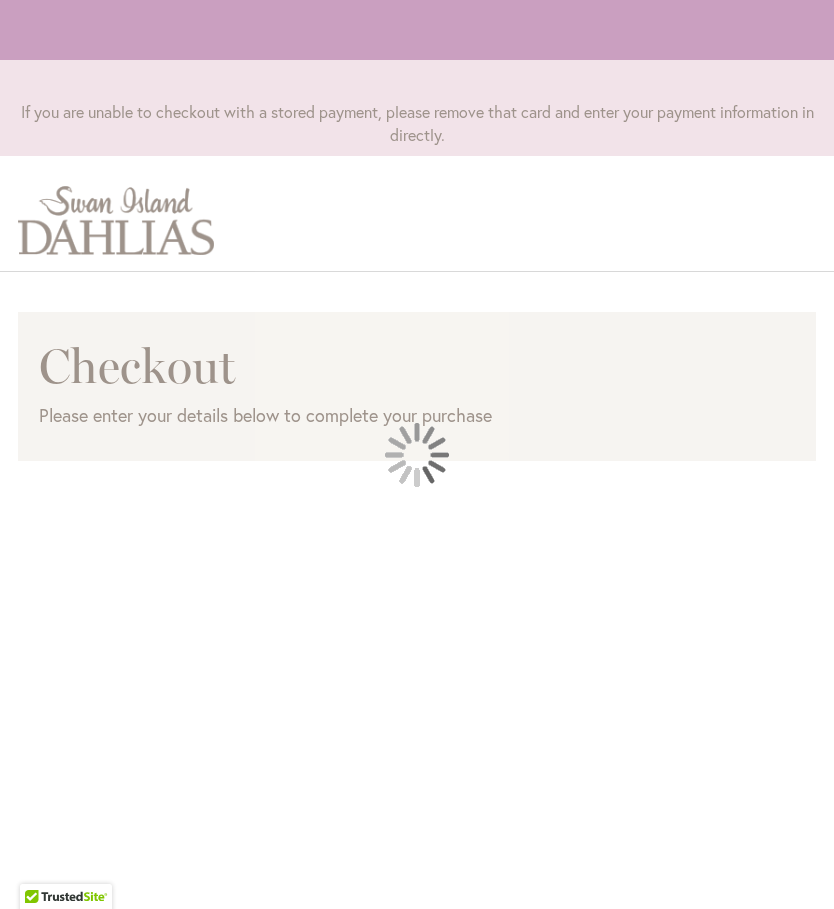 scroll, scrollTop: 0, scrollLeft: 0, axis: both 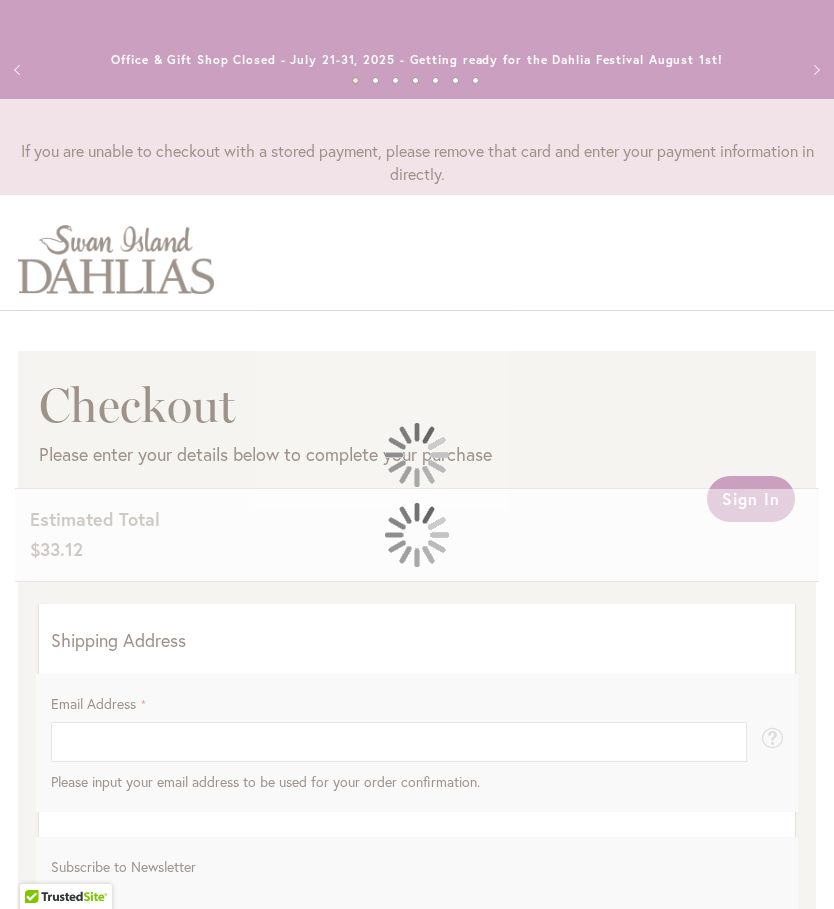 select on "**" 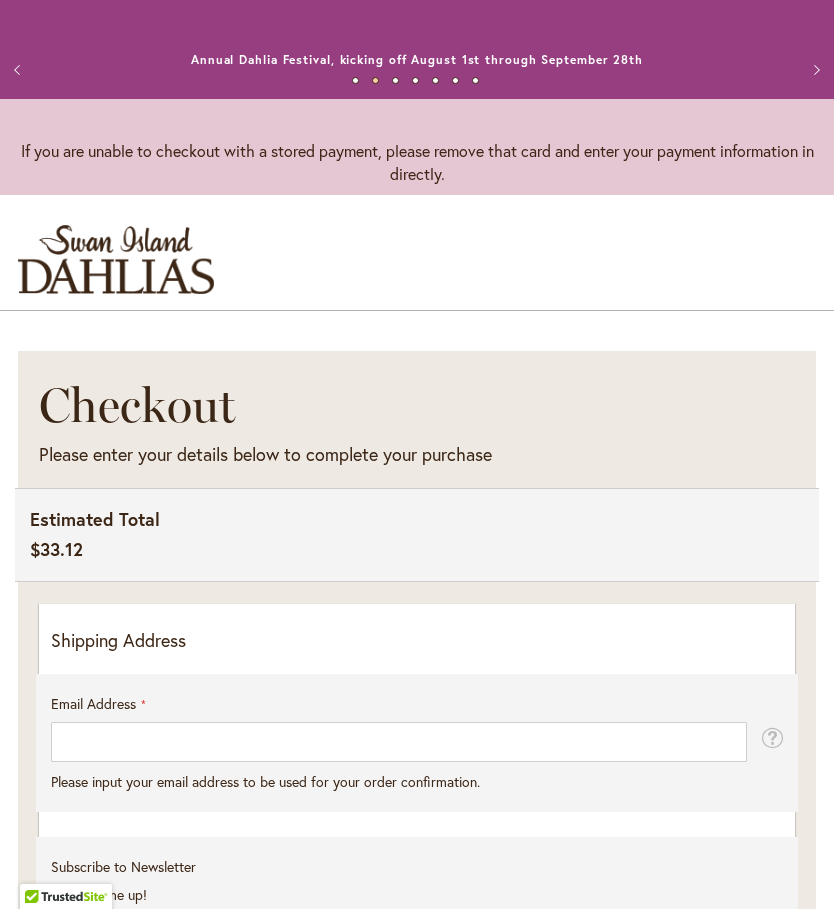 click on "Next" at bounding box center [814, 70] 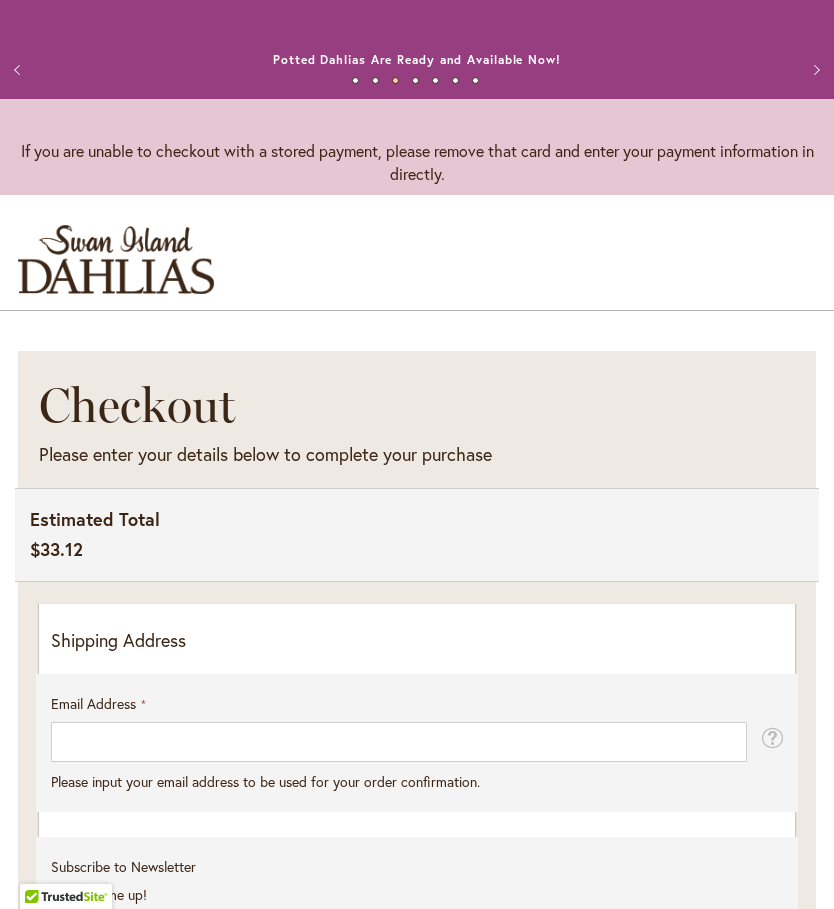 click on "Next" at bounding box center (814, 70) 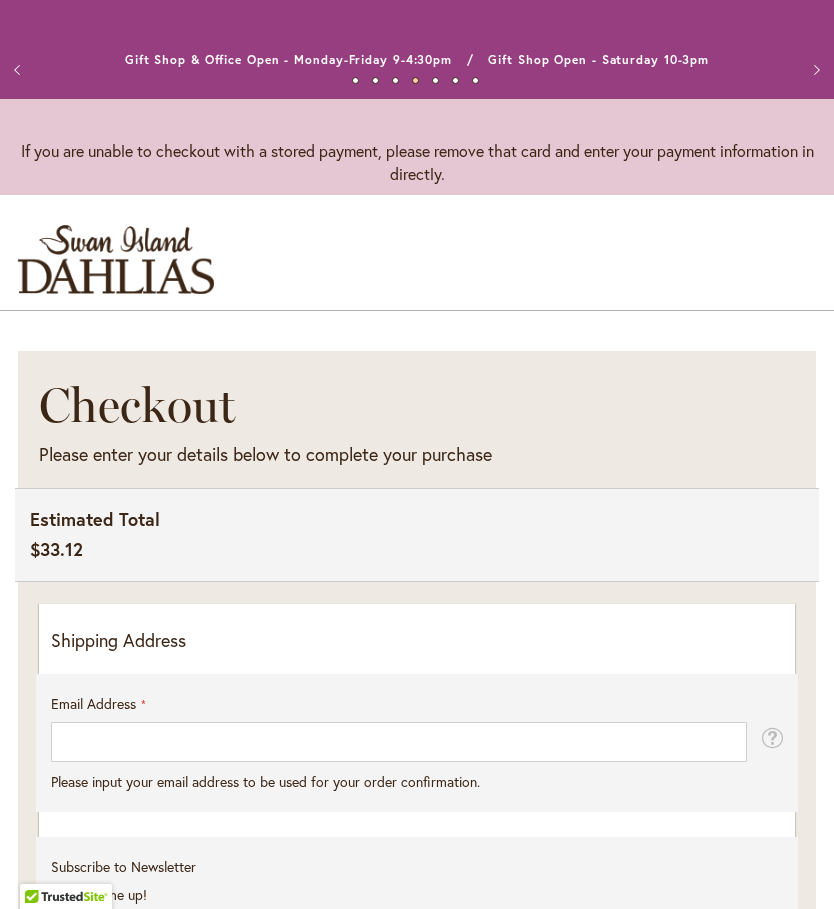click on "Next" at bounding box center [814, 70] 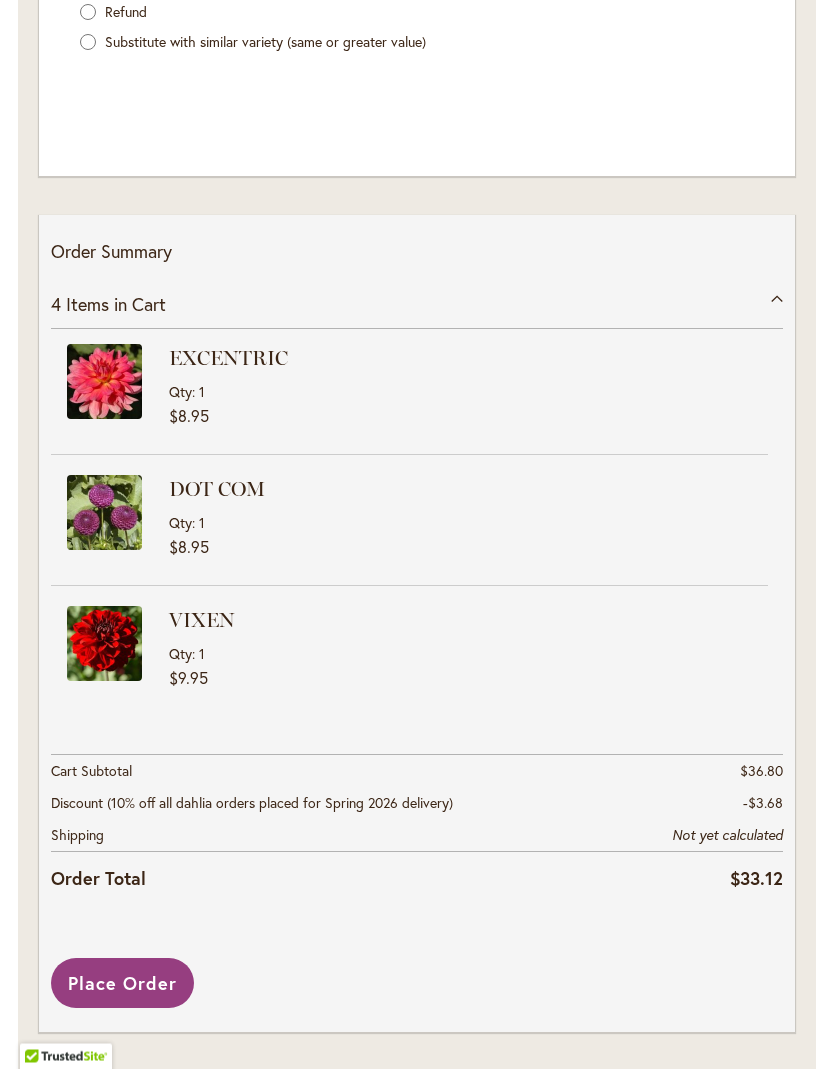 scroll, scrollTop: 2888, scrollLeft: 0, axis: vertical 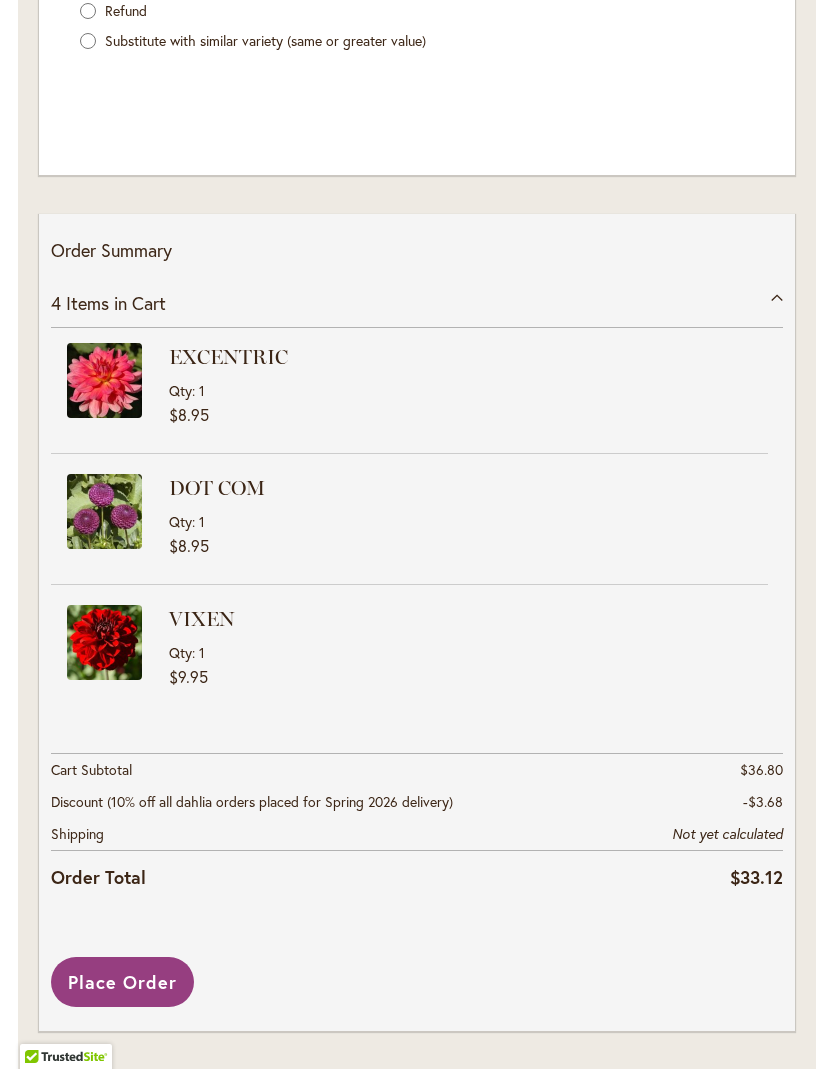 click on "4
Items in Cart" at bounding box center (417, 303) 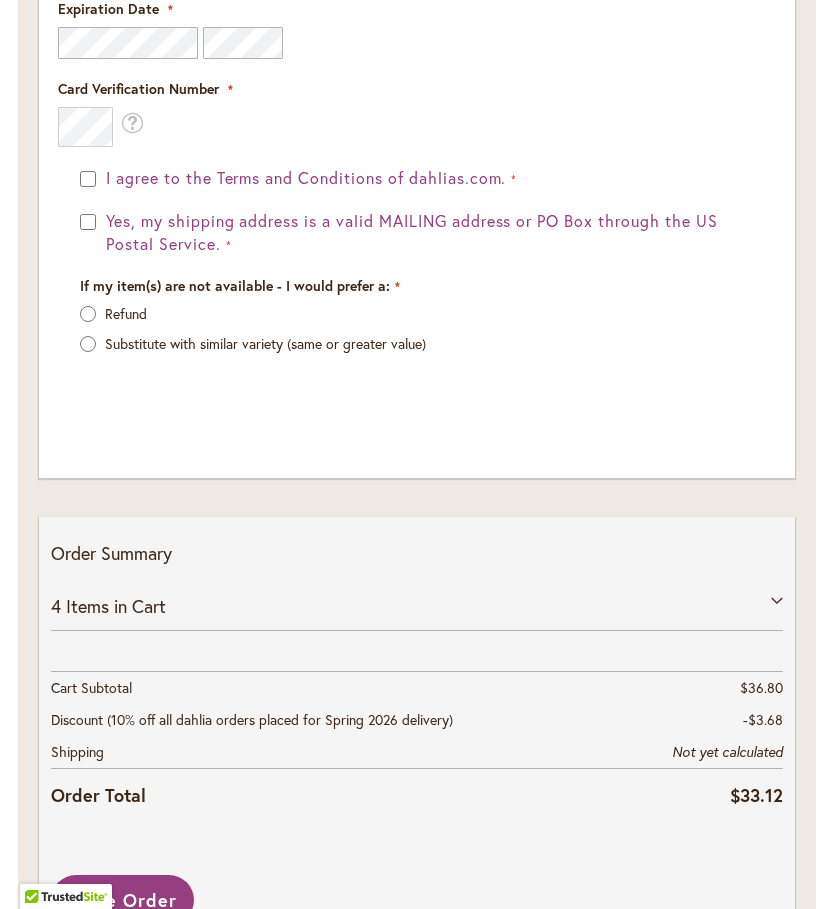 click on "4
Items in Cart" at bounding box center [417, 606] 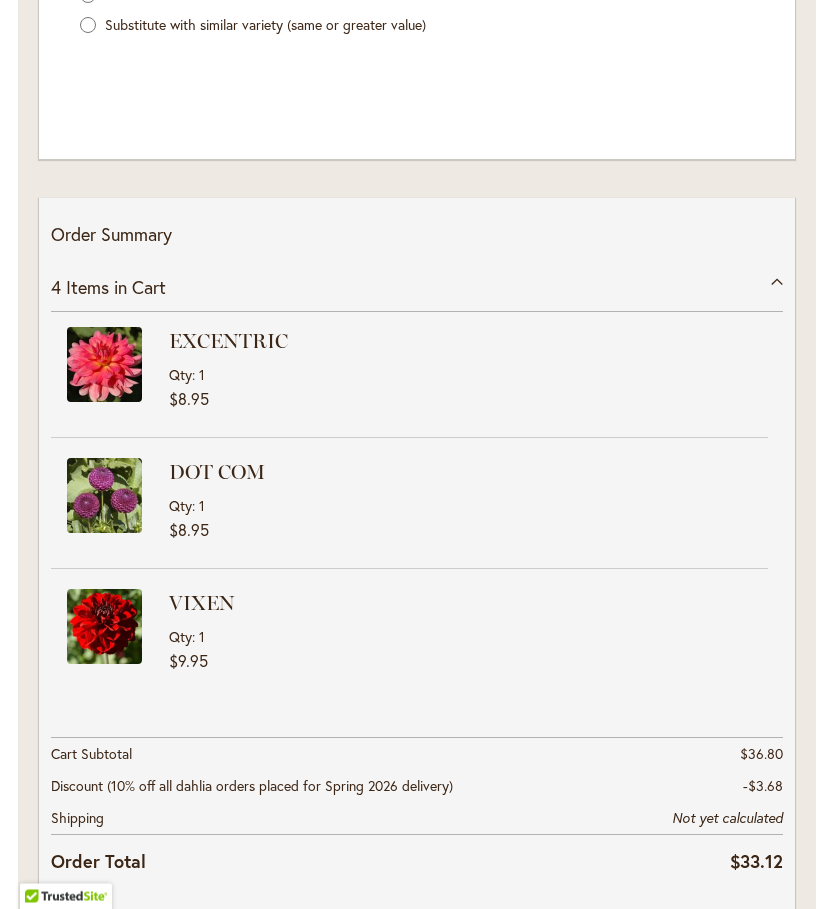 scroll, scrollTop: 2904, scrollLeft: 0, axis: vertical 